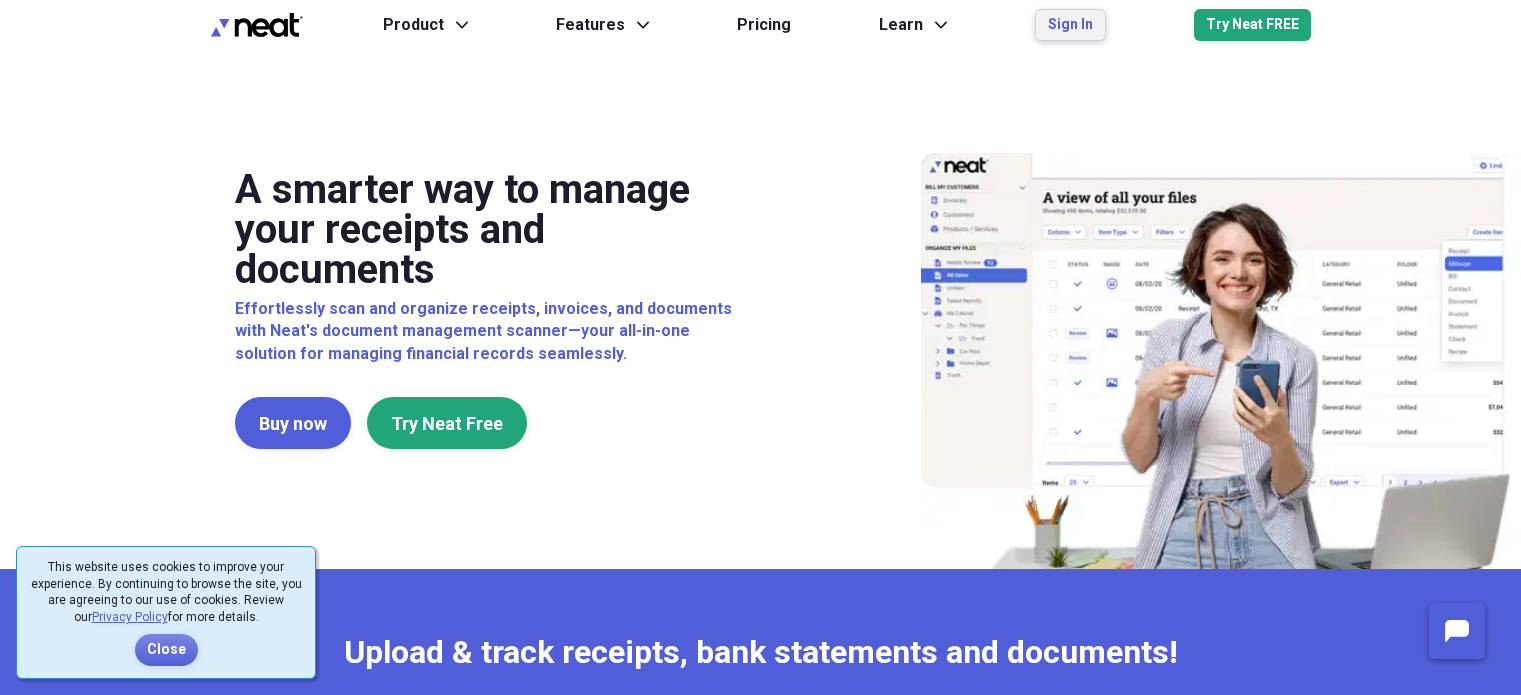 scroll, scrollTop: 0, scrollLeft: 0, axis: both 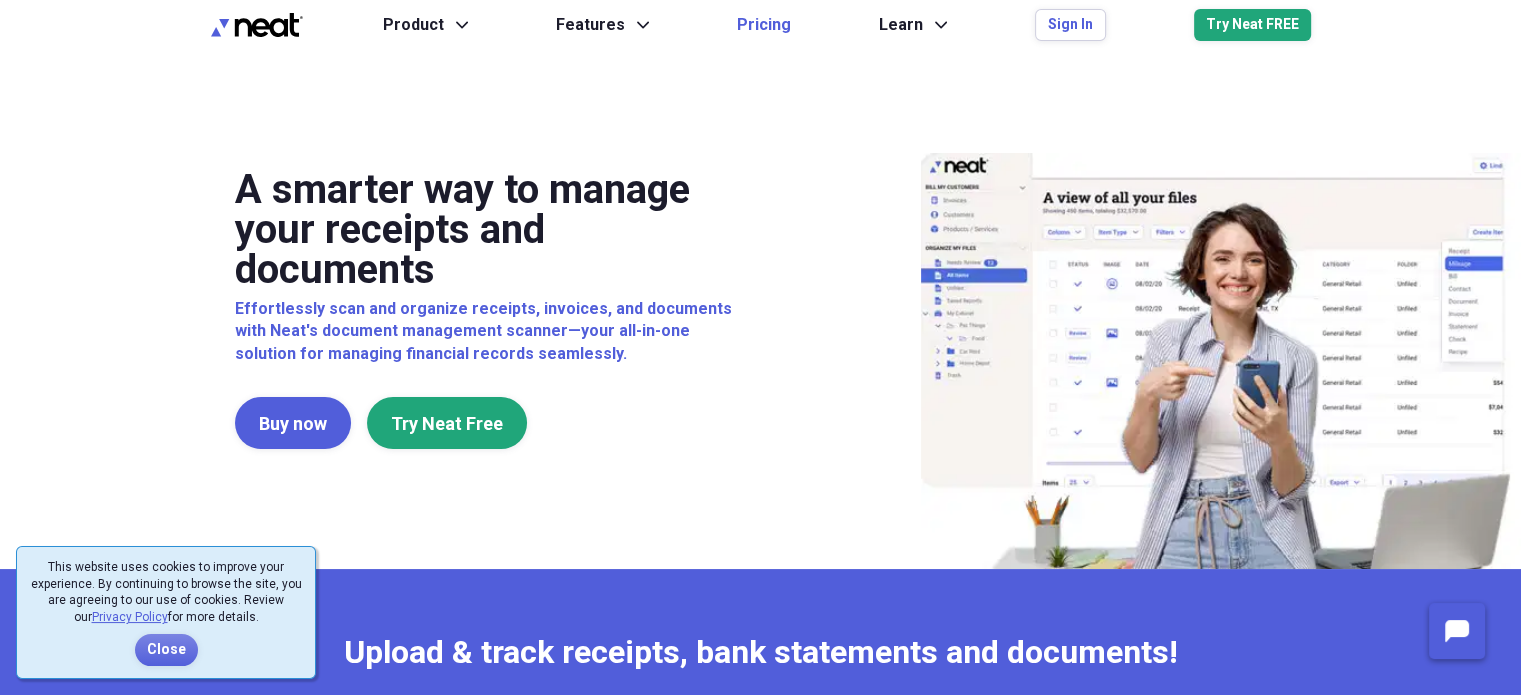 click on "Pricing" at bounding box center (764, 25) 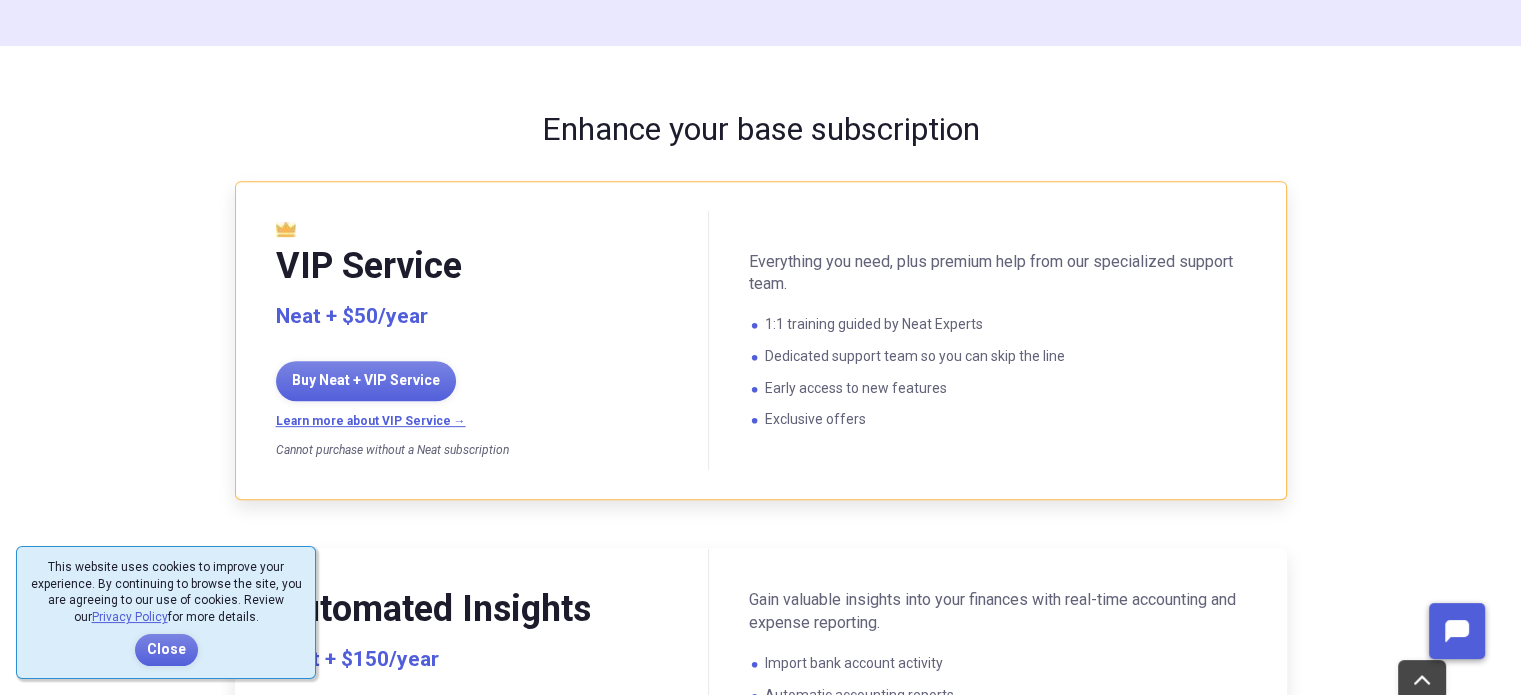 scroll, scrollTop: 800, scrollLeft: 0, axis: vertical 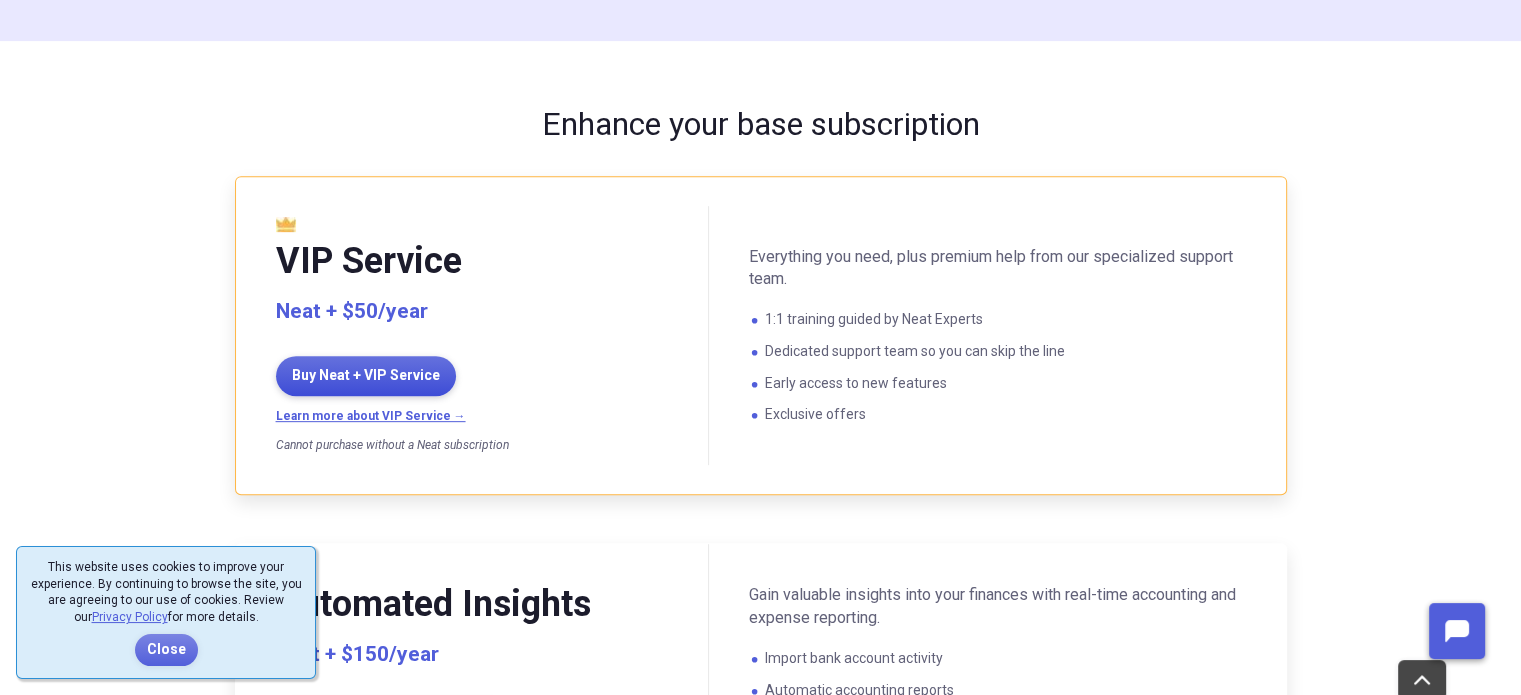 click on "Buy Neat + VIP Service" at bounding box center (366, 376) 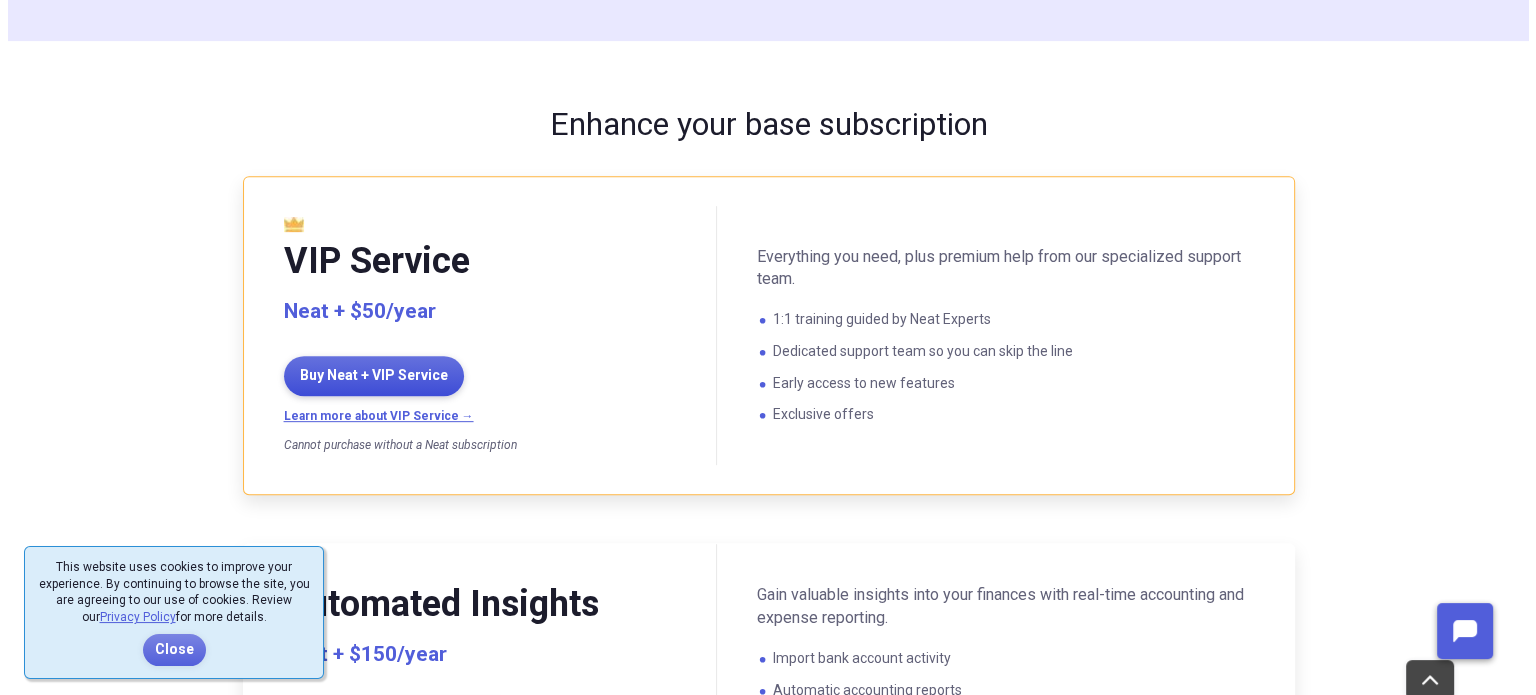scroll, scrollTop: 0, scrollLeft: 0, axis: both 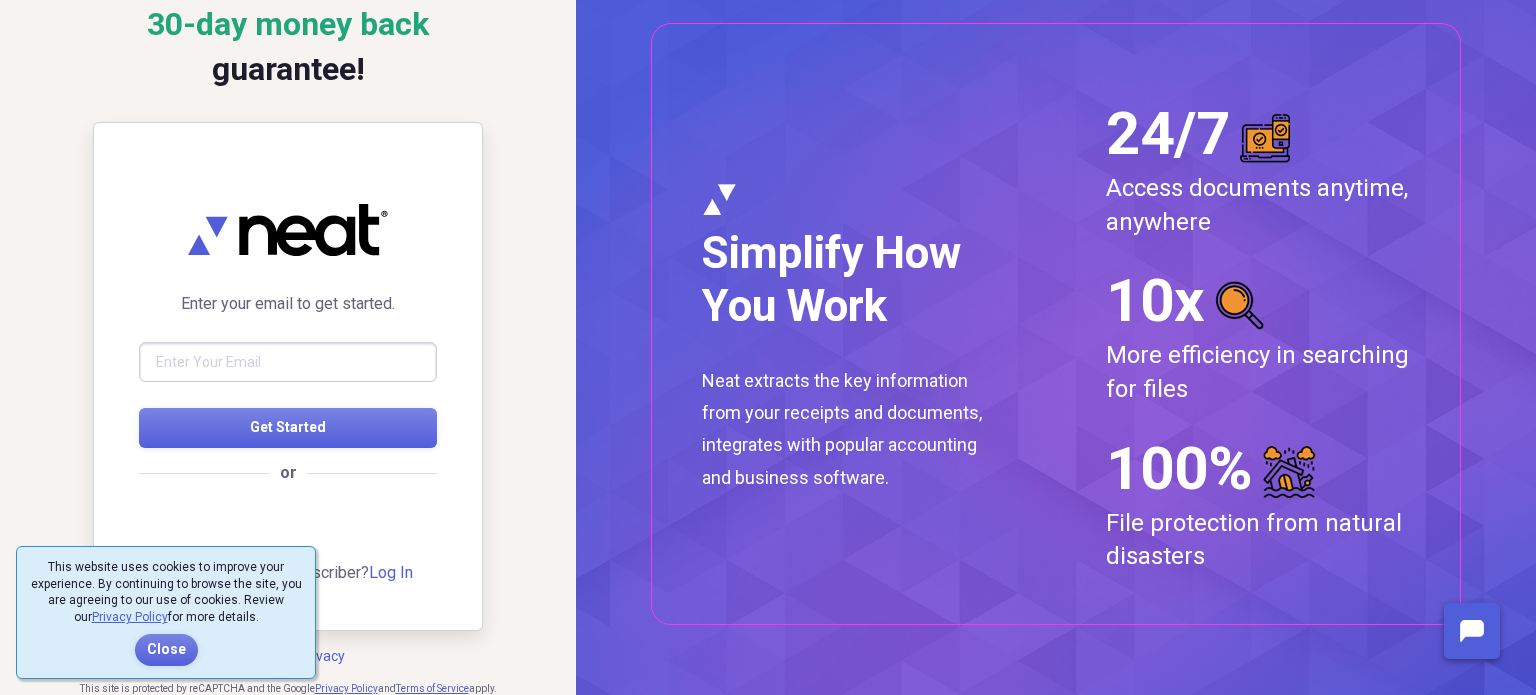 click at bounding box center [288, 362] 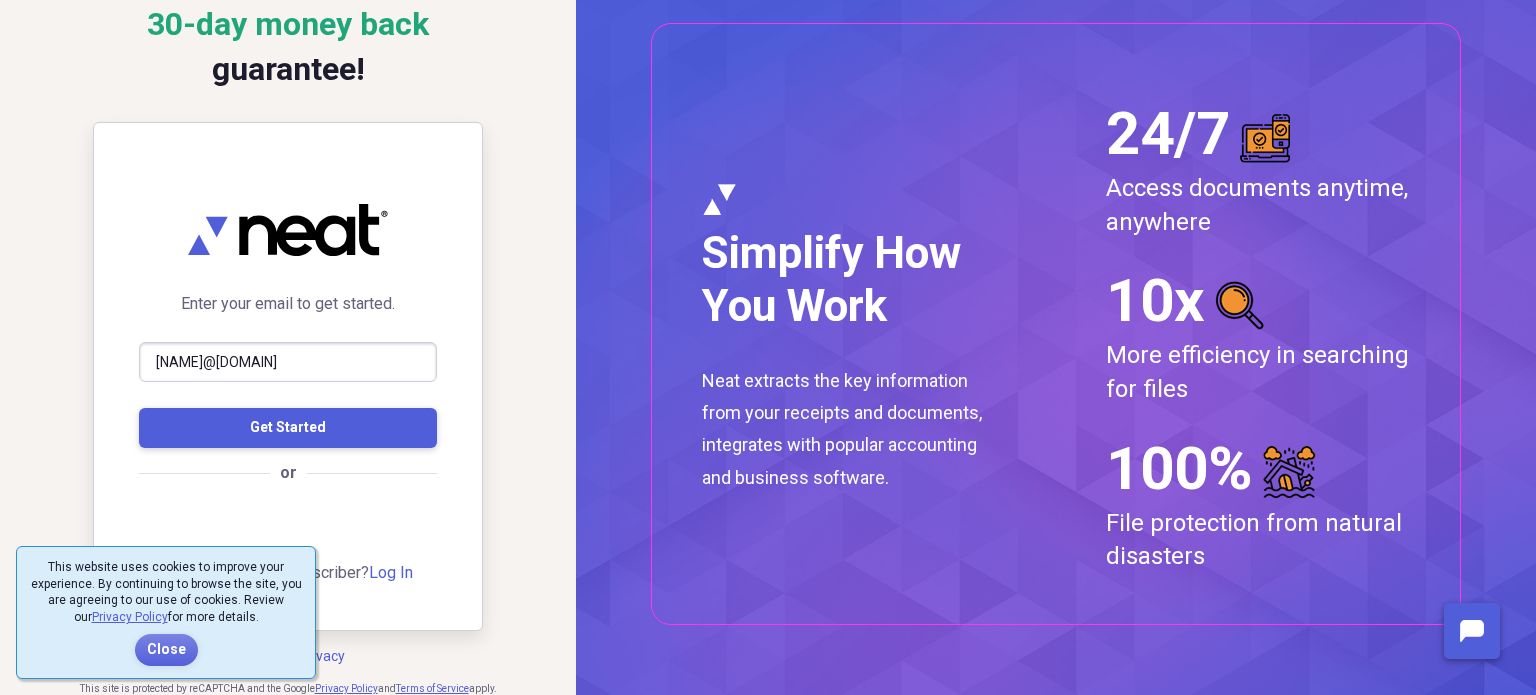 click on "Get Started" at bounding box center [288, 427] 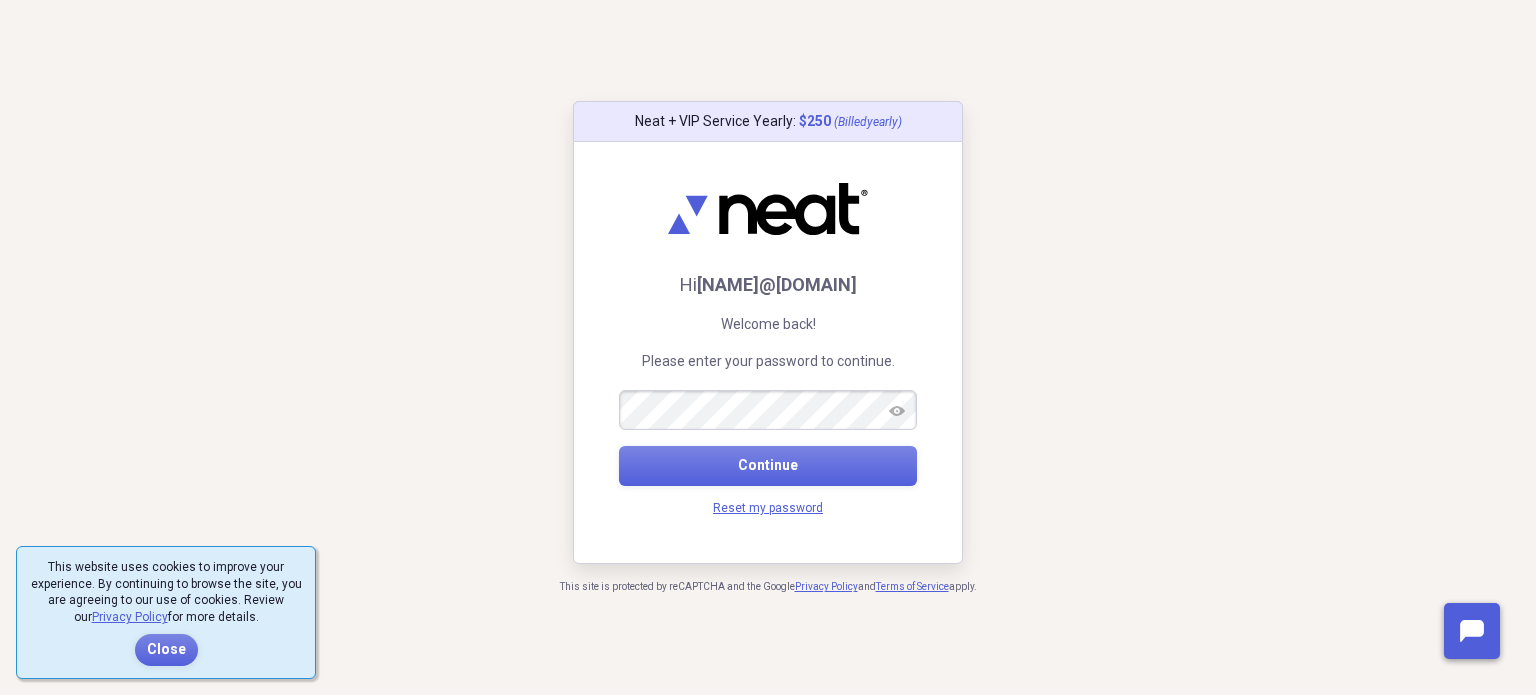 click at bounding box center [897, 411] 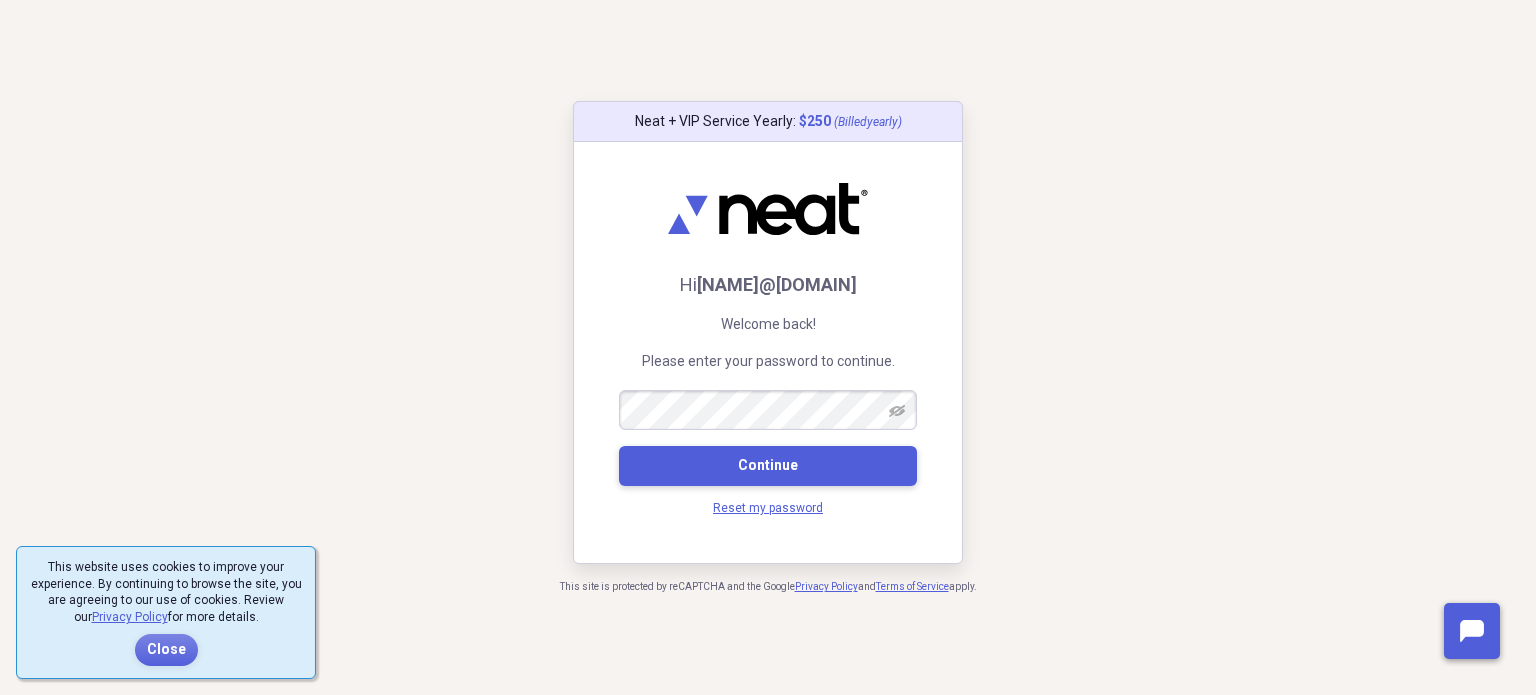 click on "Continue" at bounding box center (768, 465) 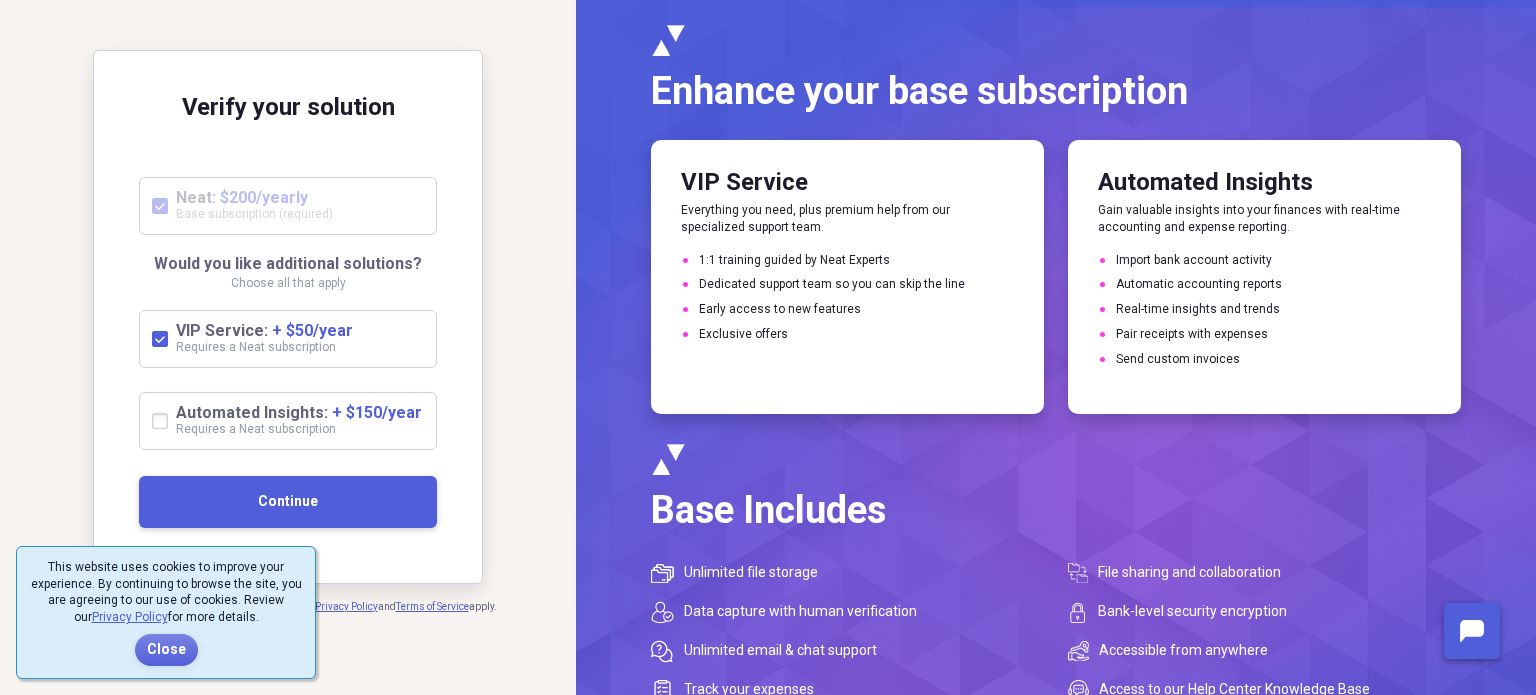 click on "Continue" at bounding box center (288, 502) 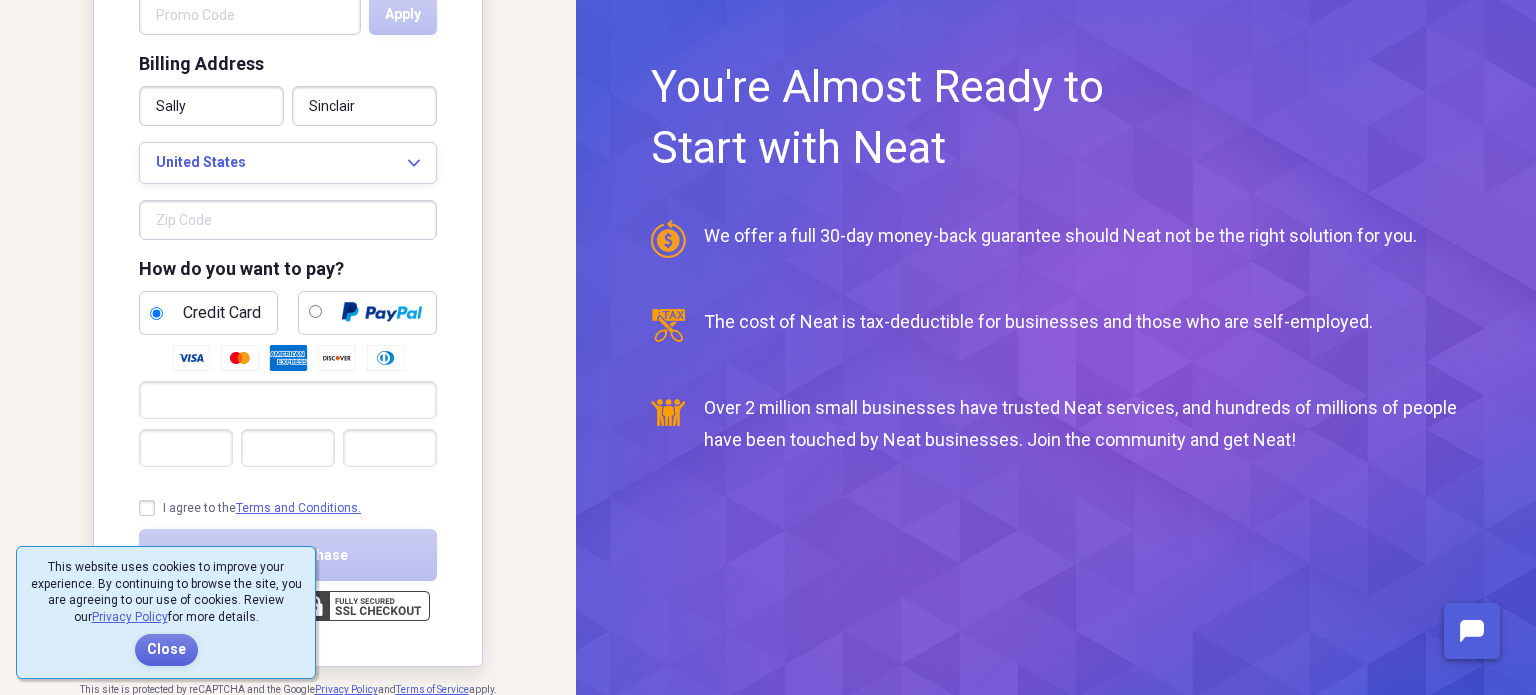 scroll, scrollTop: 0, scrollLeft: 0, axis: both 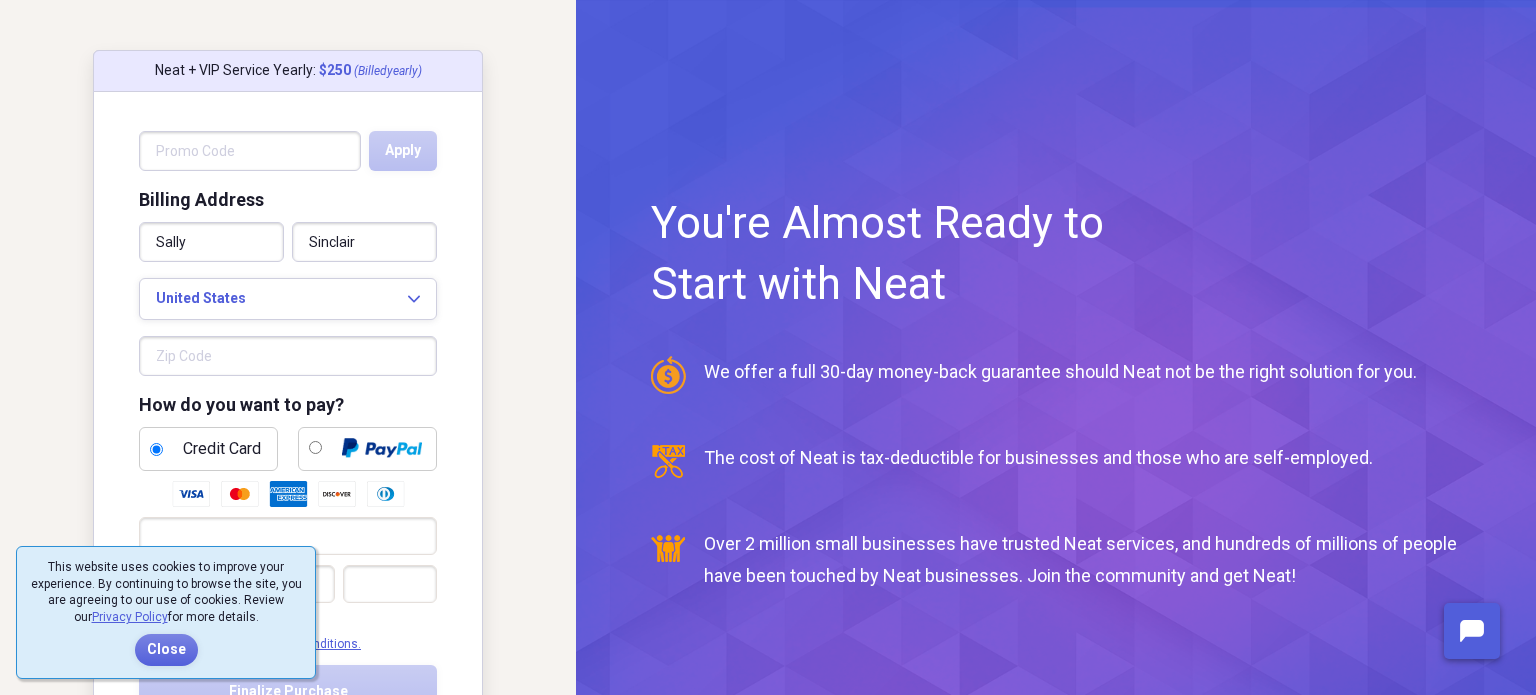 click at bounding box center (250, 151) 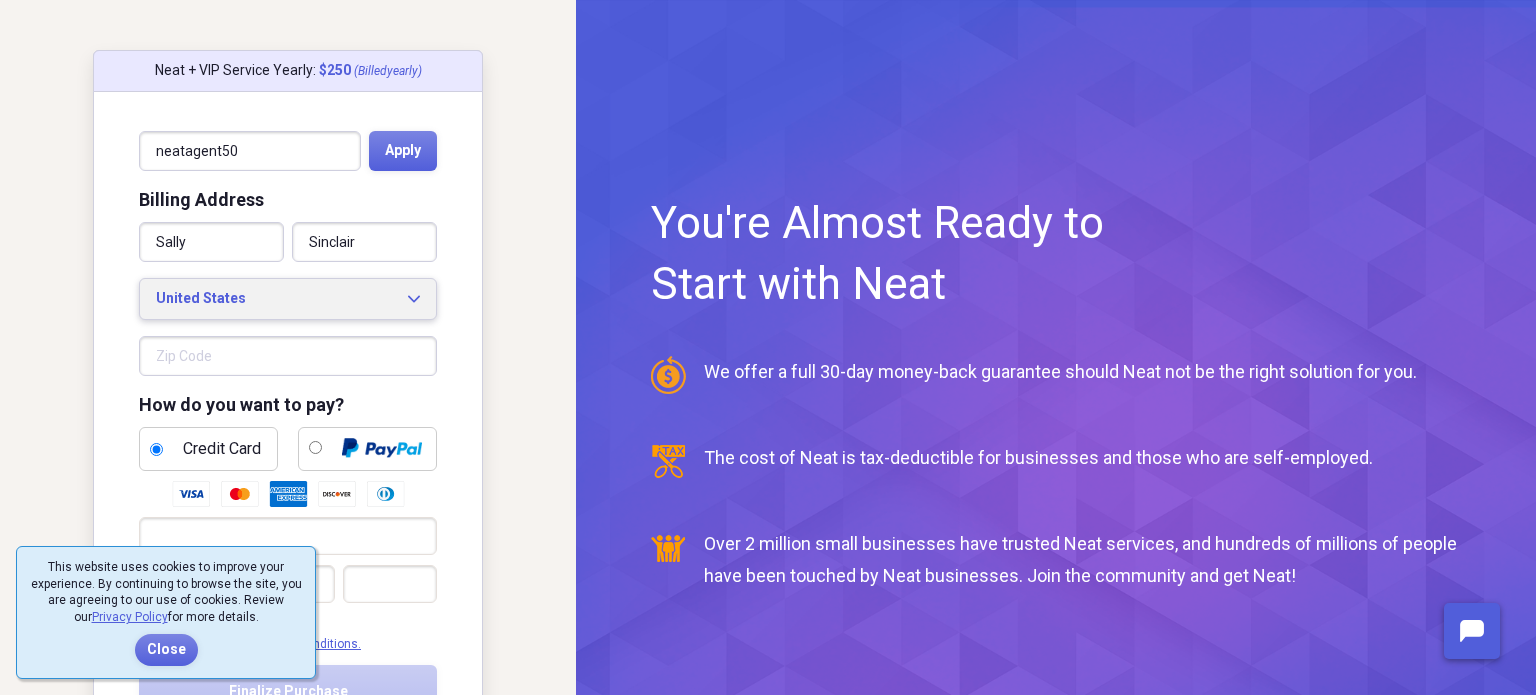 type on "neatagent50" 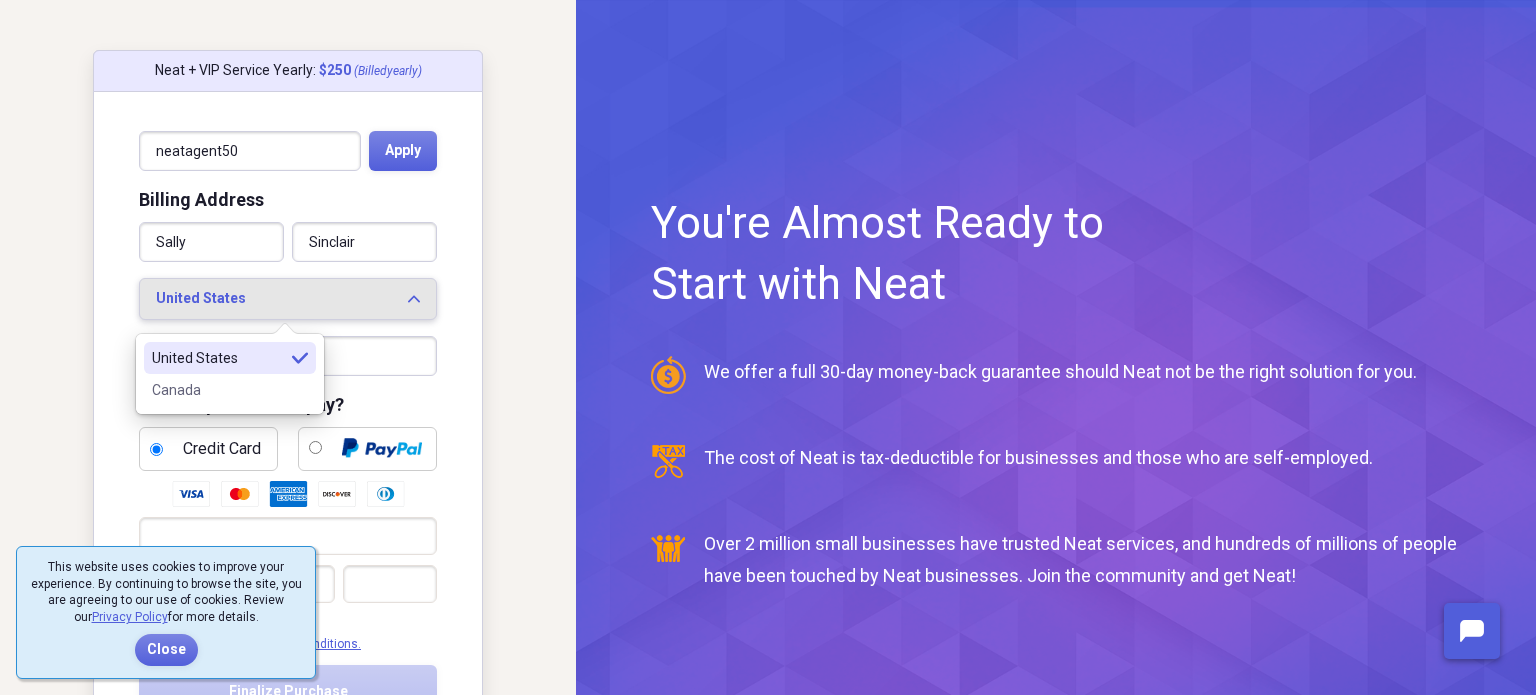 click on "Canada" at bounding box center (218, 390) 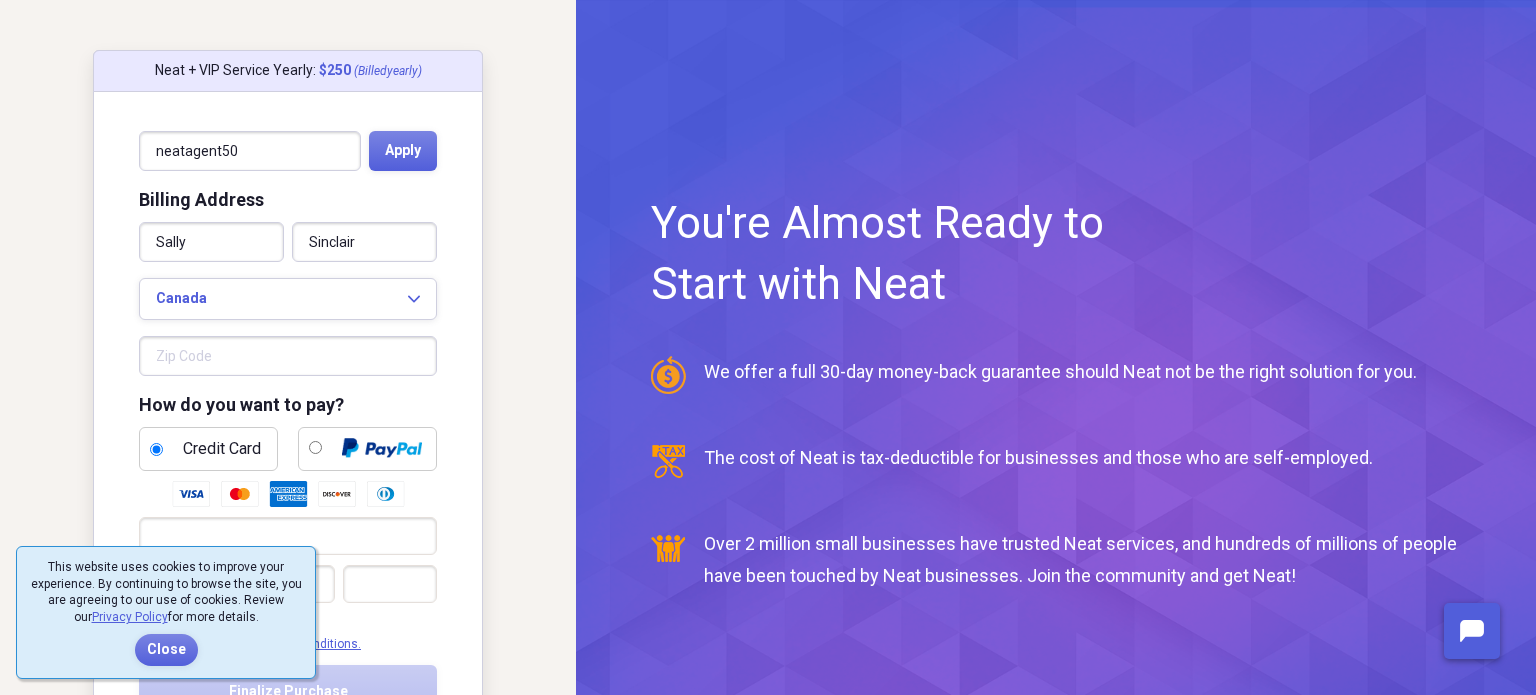 click at bounding box center (288, 356) 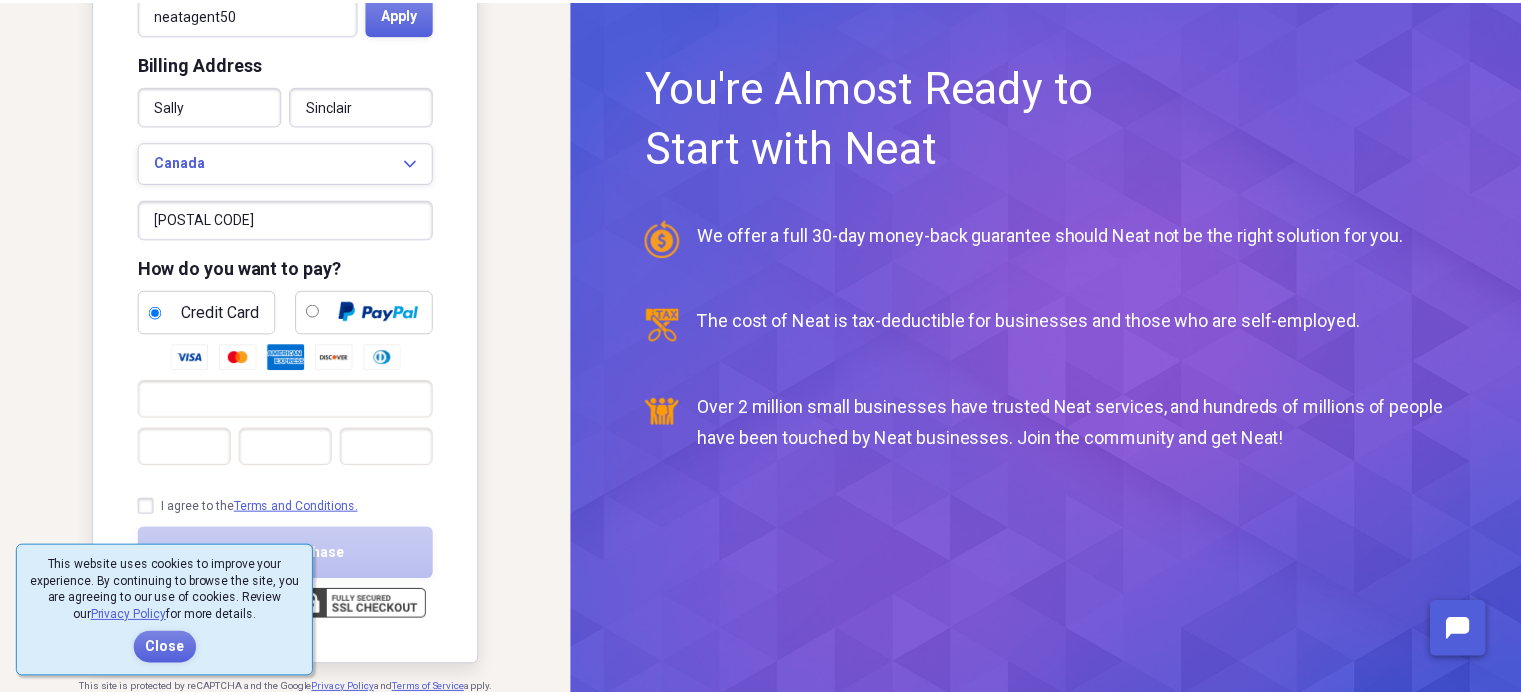 scroll, scrollTop: 136, scrollLeft: 0, axis: vertical 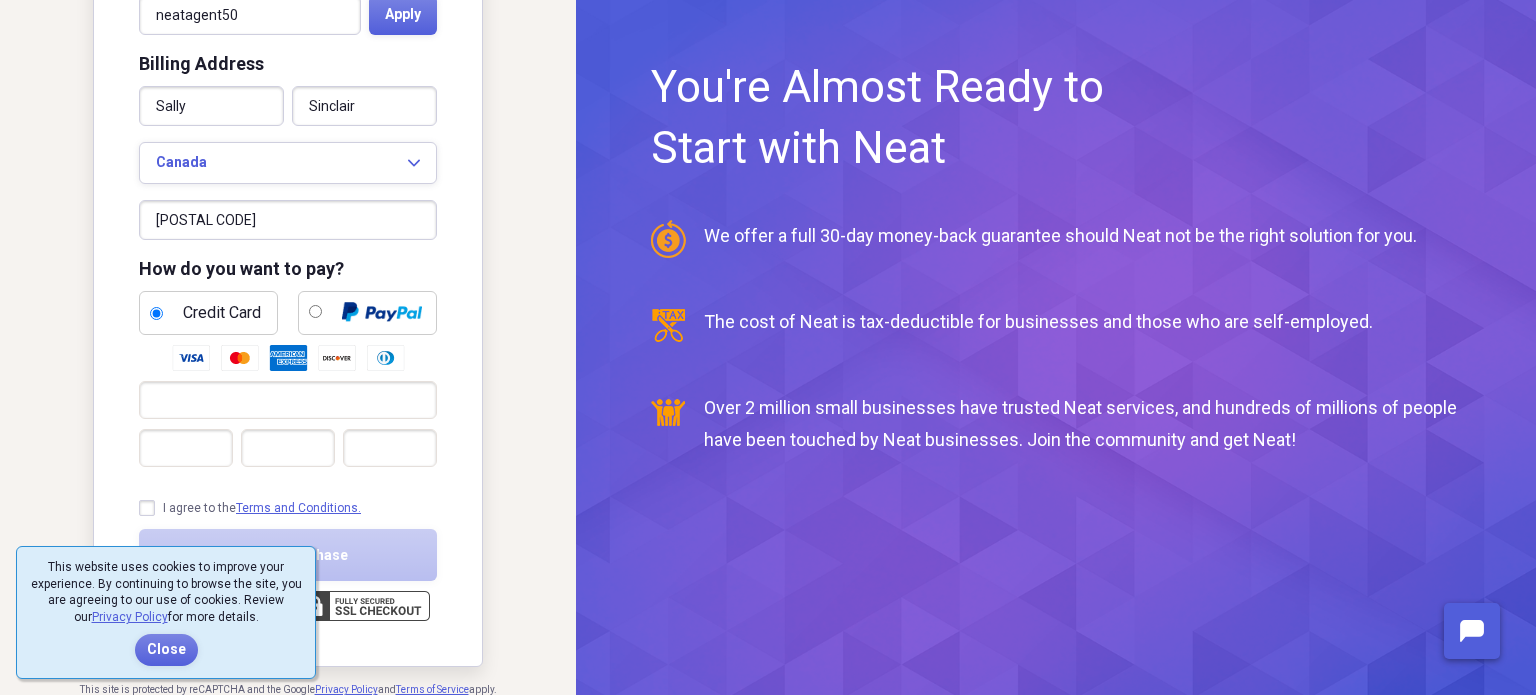 type on "S9X 1T9" 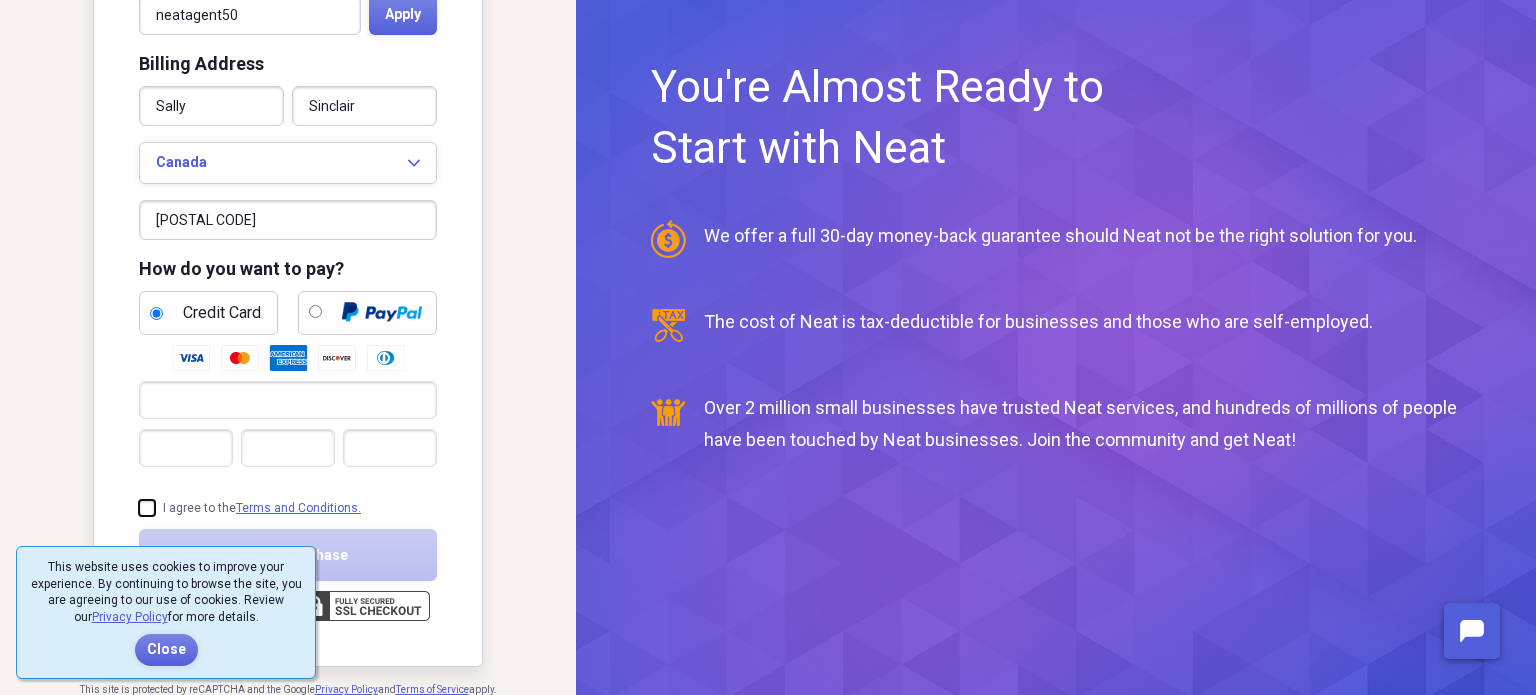 click on "I agree to the  Terms and Conditions." at bounding box center [139, 508] 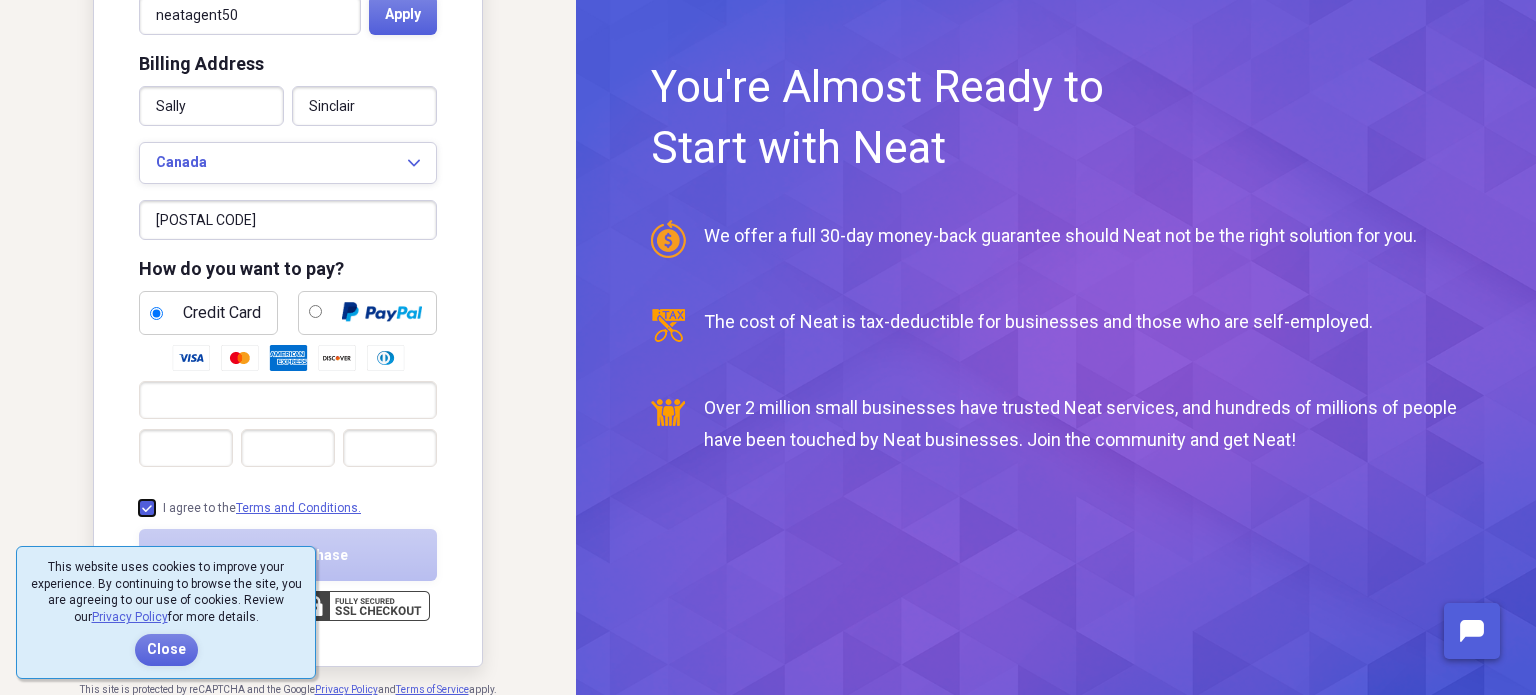 checkbox on "true" 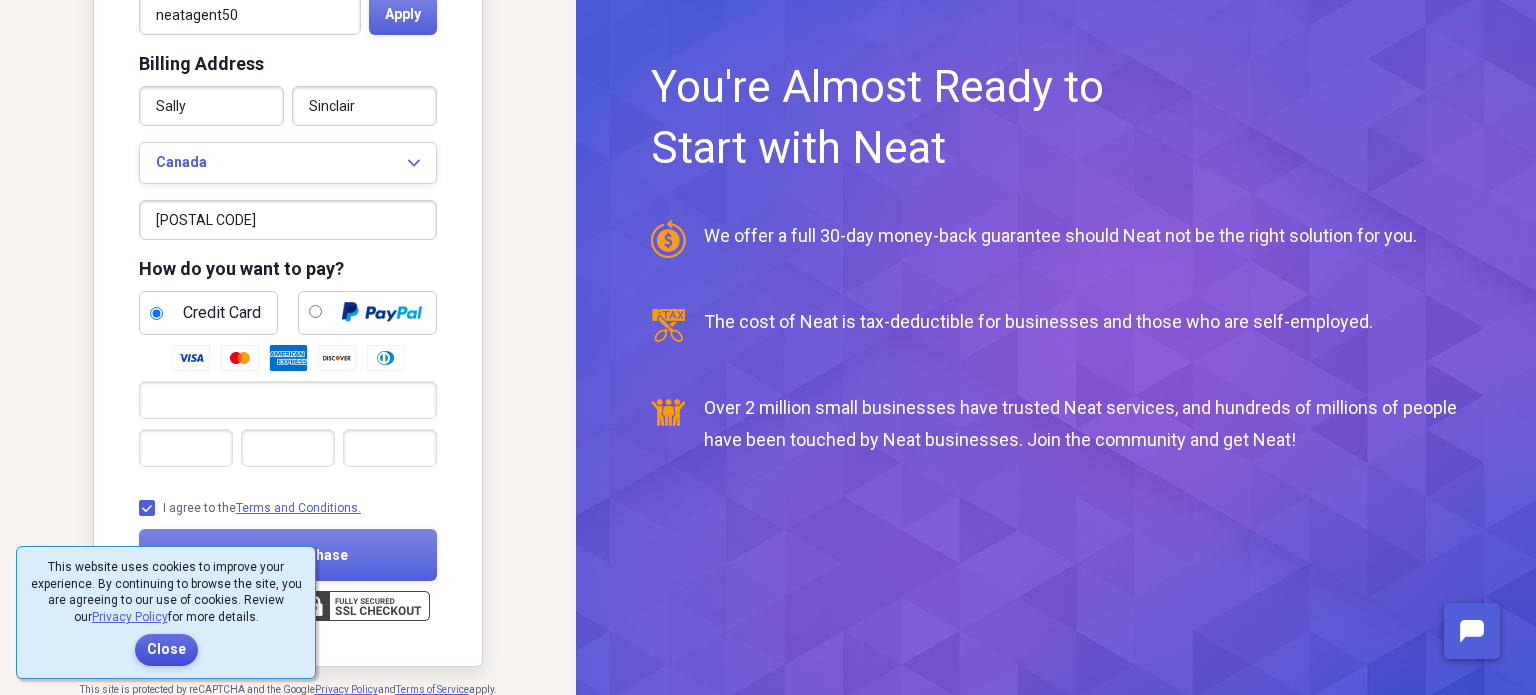 click on "Close" at bounding box center [166, 650] 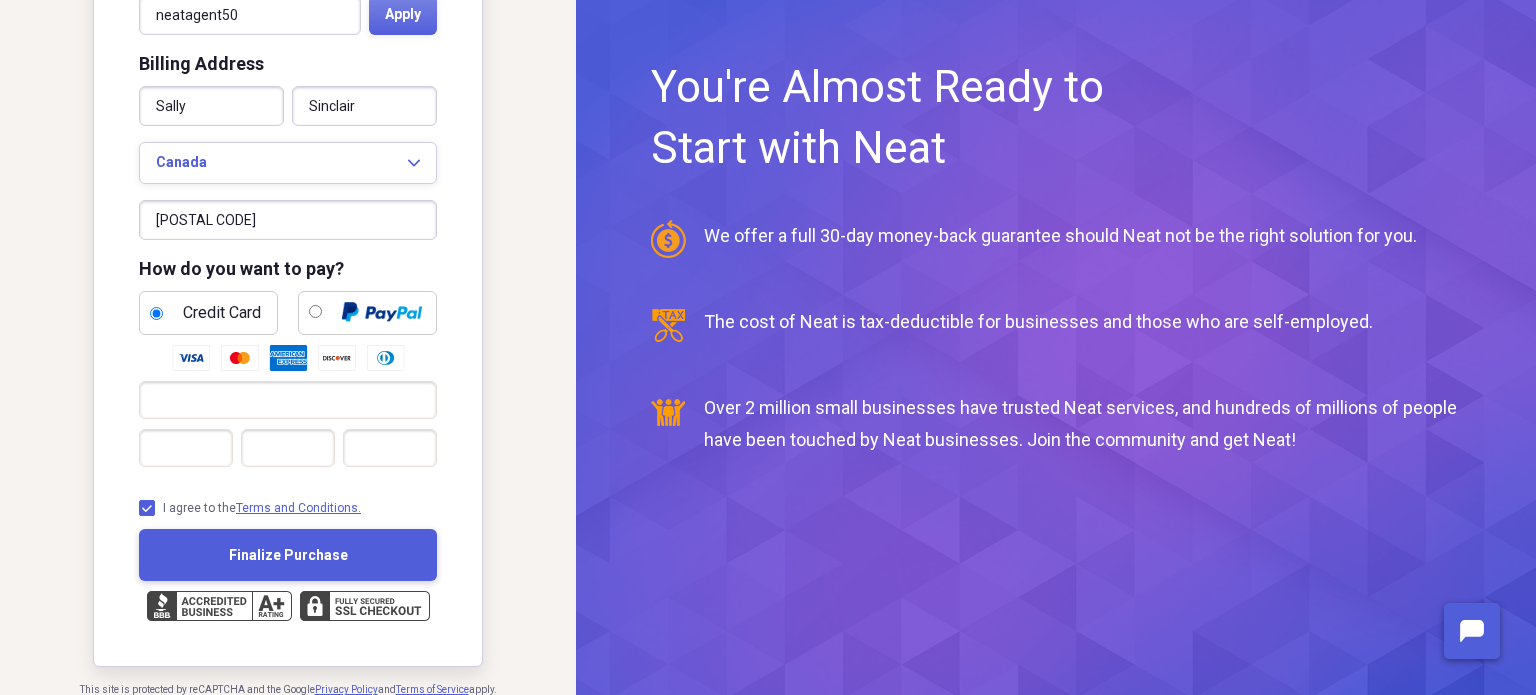 click on "Finalize Purchase" at bounding box center (288, 555) 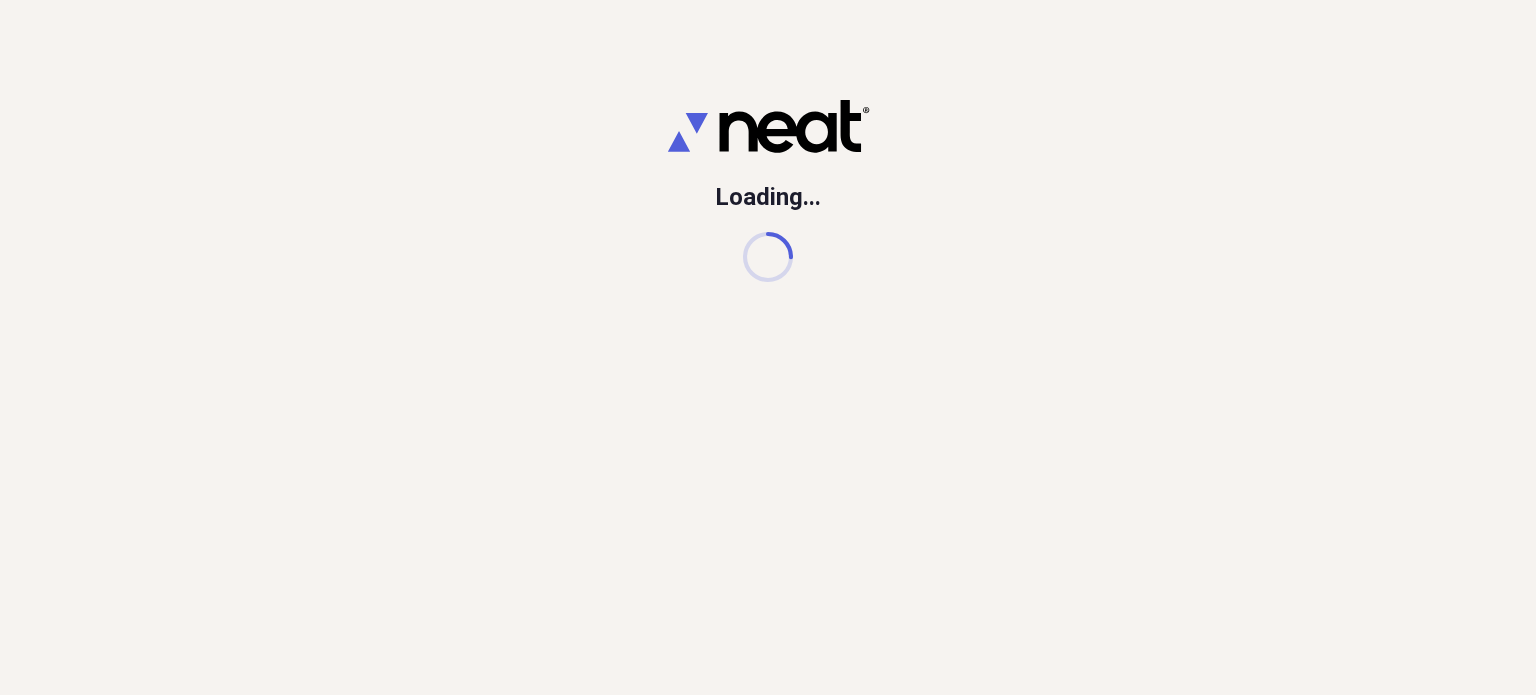 scroll, scrollTop: 0, scrollLeft: 0, axis: both 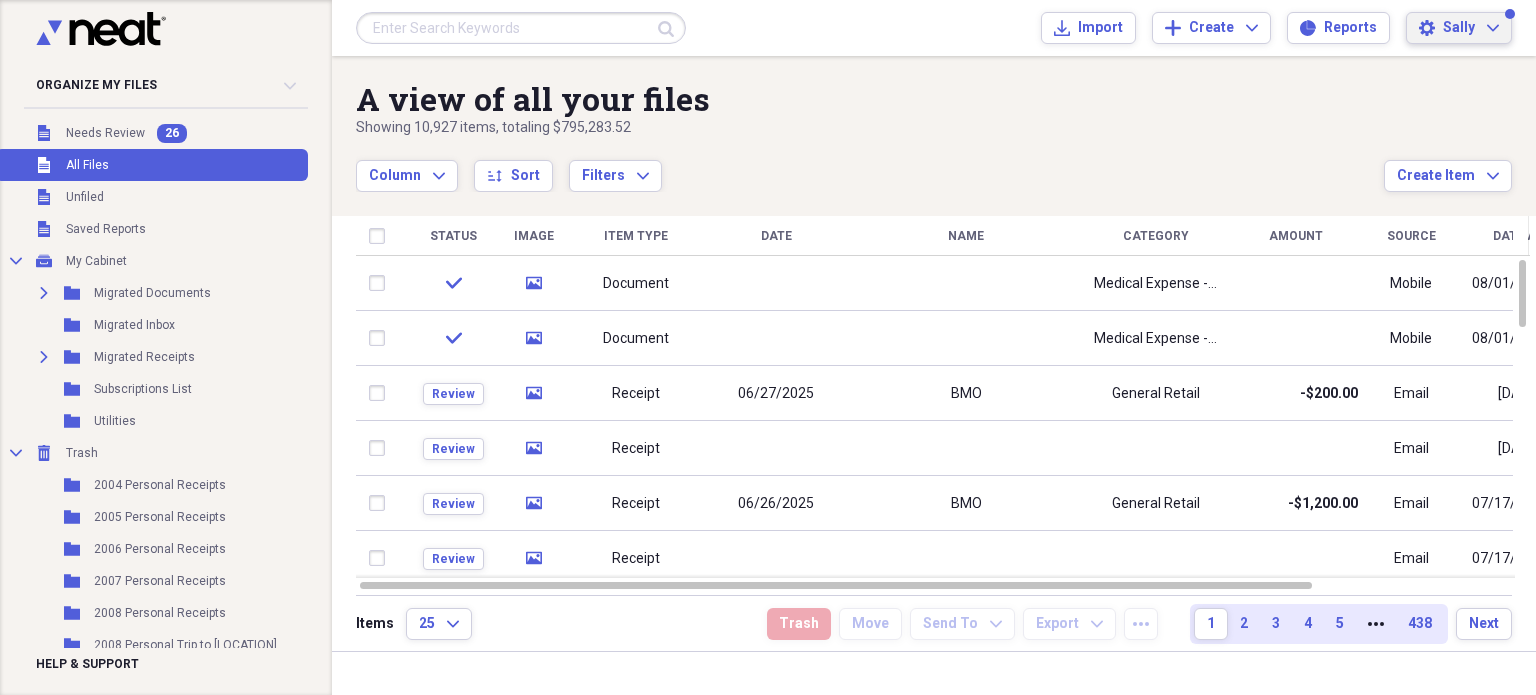 click on "Expand" 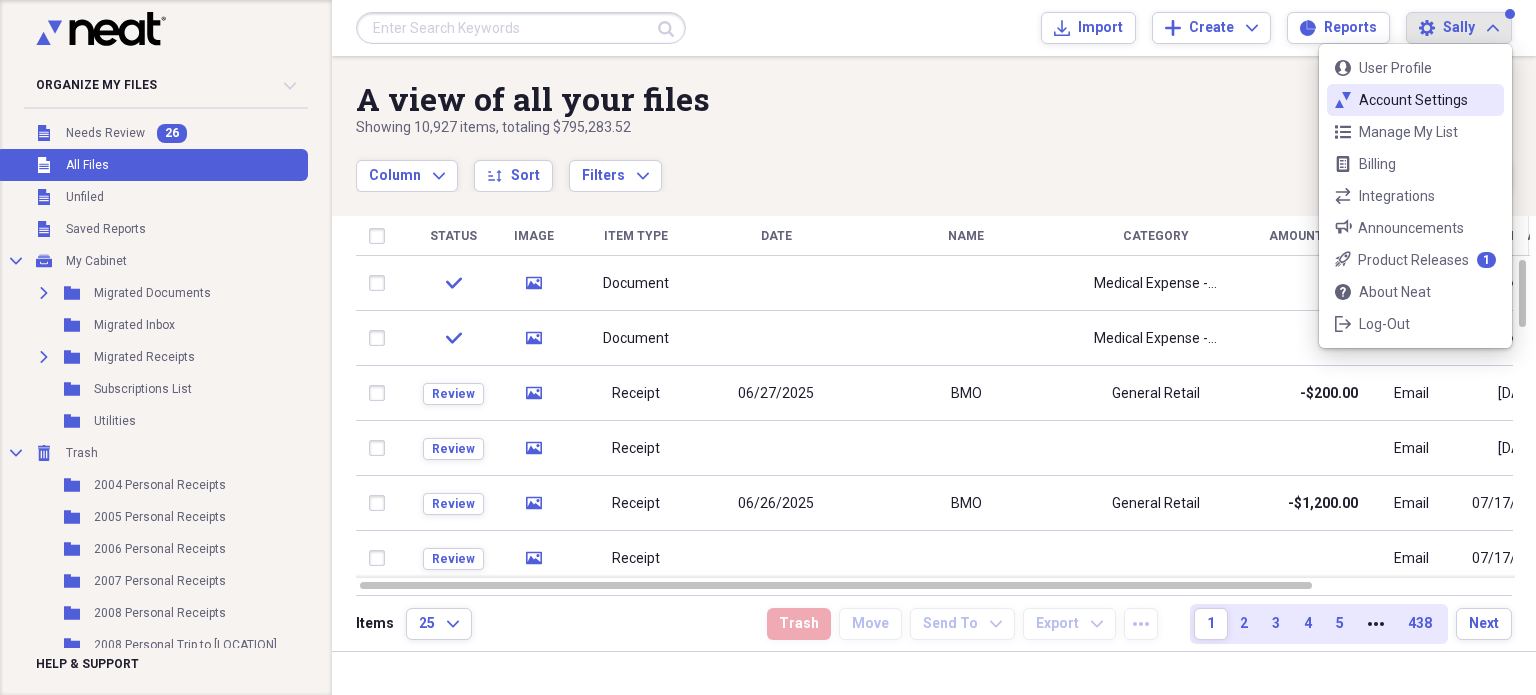 click on "Account Settings" at bounding box center [1415, 100] 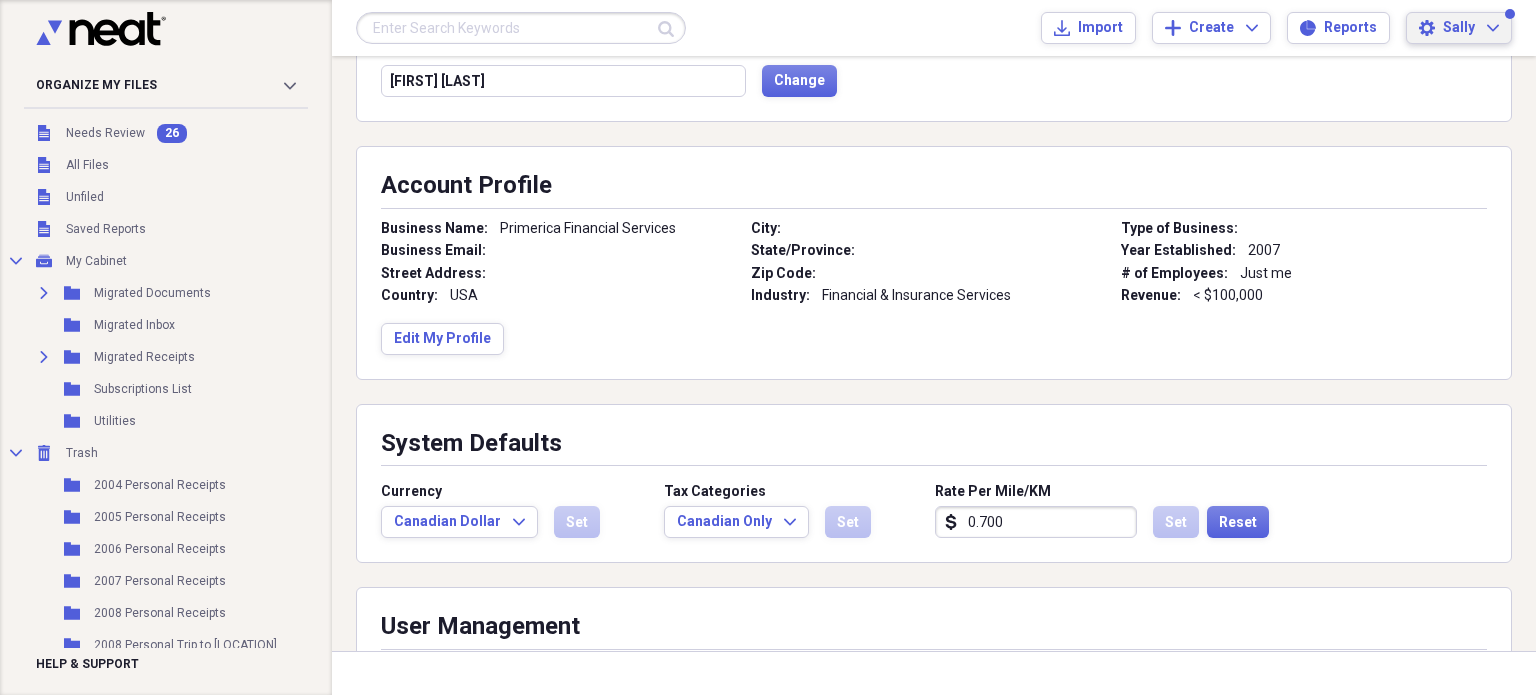 scroll, scrollTop: 0, scrollLeft: 0, axis: both 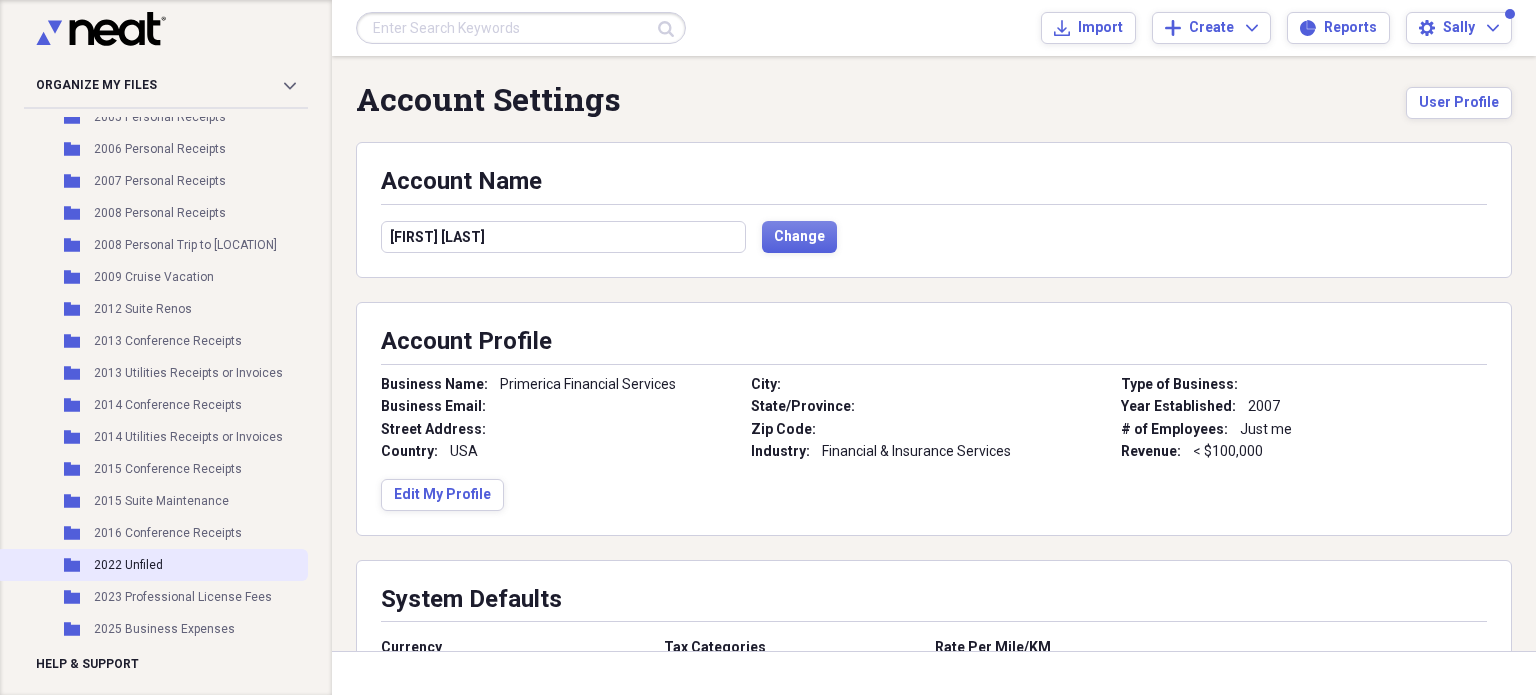 click on "2022 Unfiled" at bounding box center [128, 565] 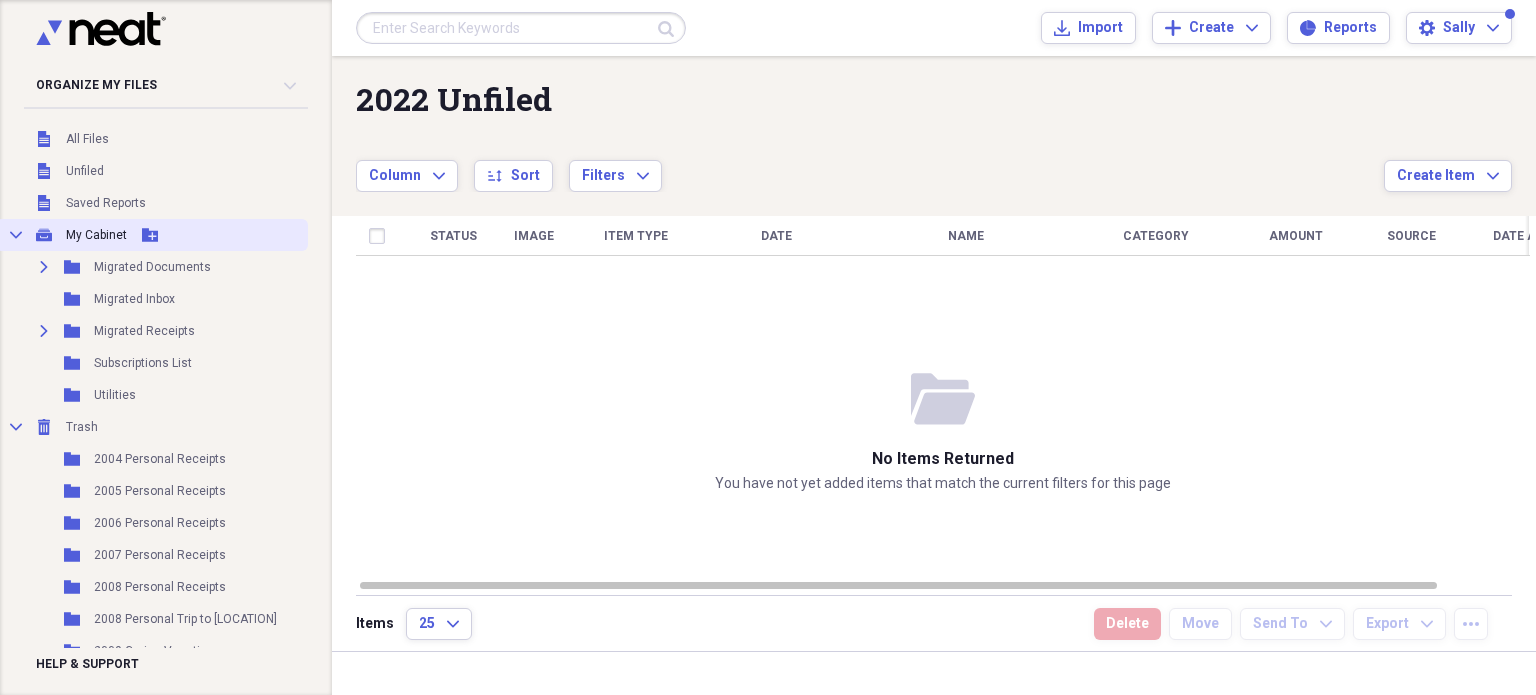 scroll, scrollTop: 0, scrollLeft: 0, axis: both 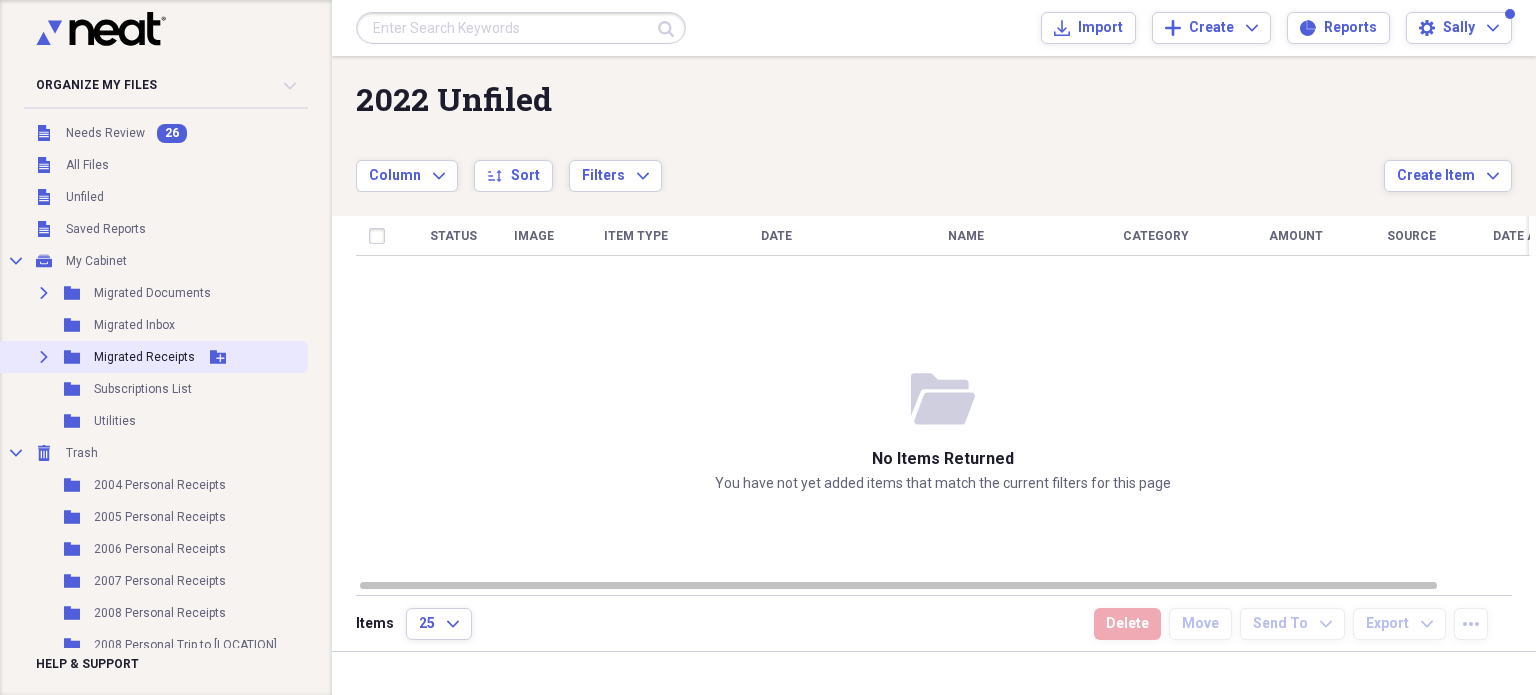 click on "Migrated Receipts" at bounding box center [144, 357] 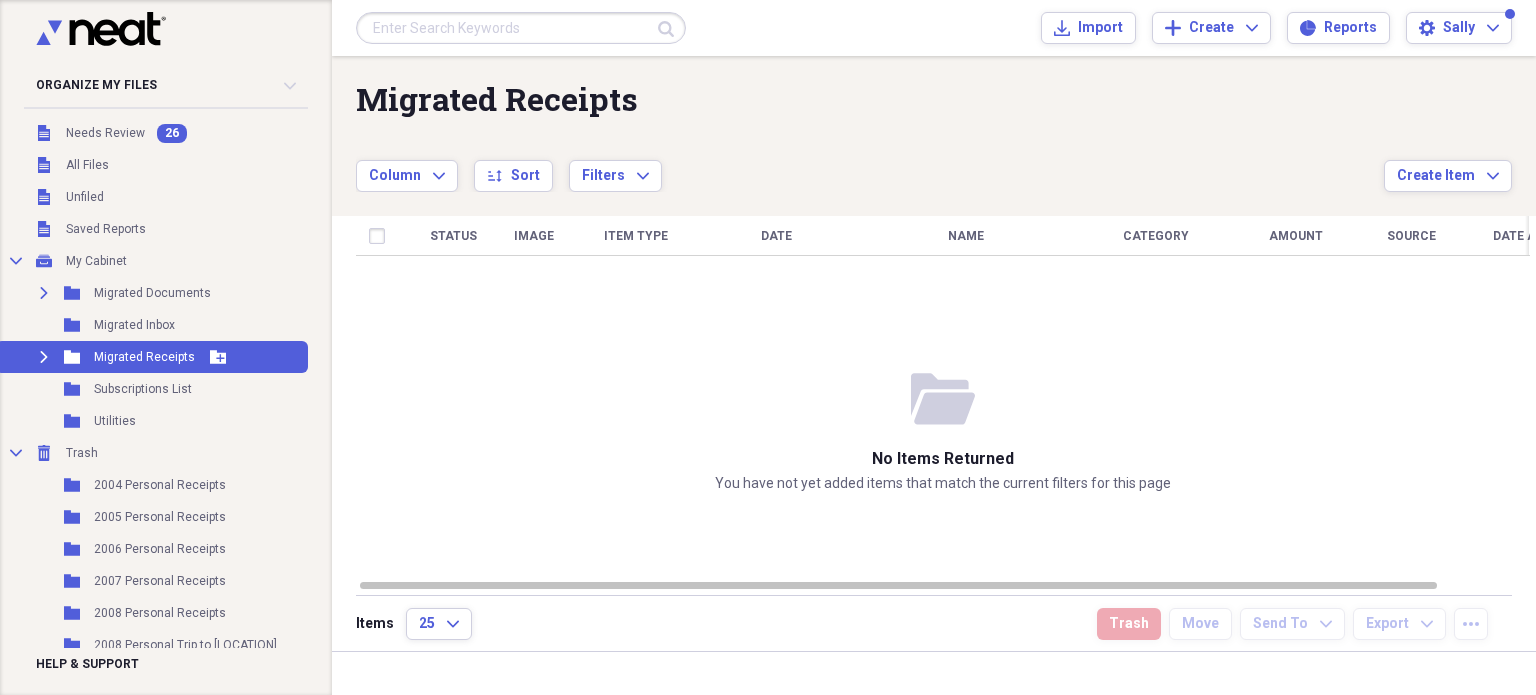 click on "Expand" 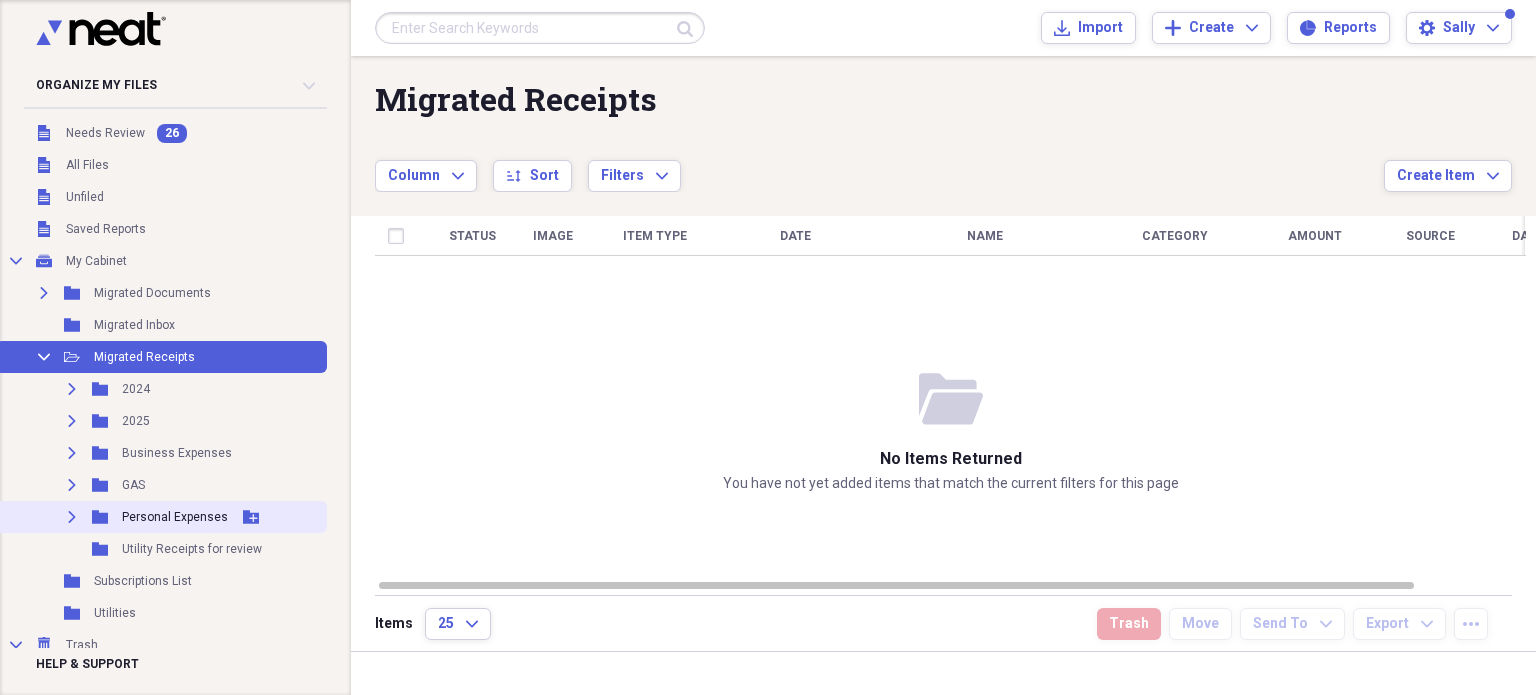 click on "Personal Expenses" at bounding box center (175, 517) 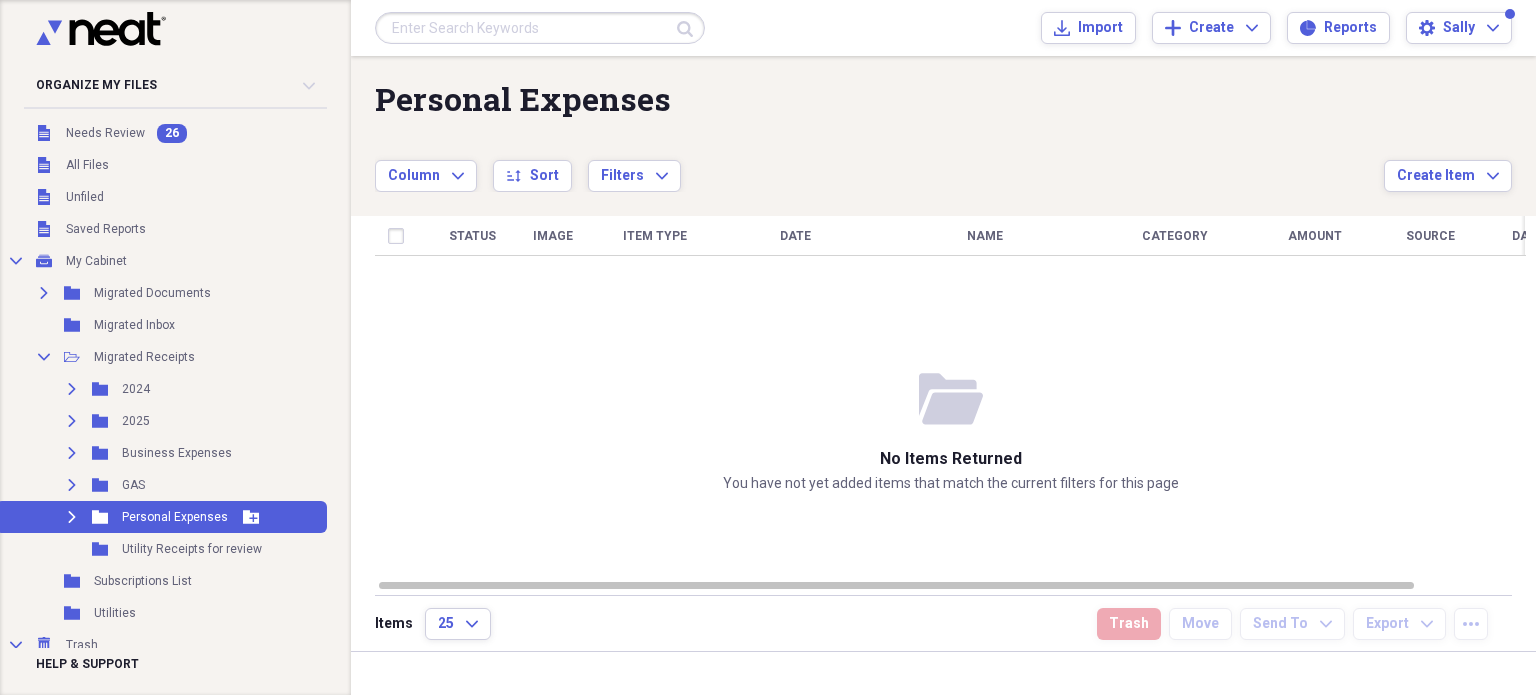 click 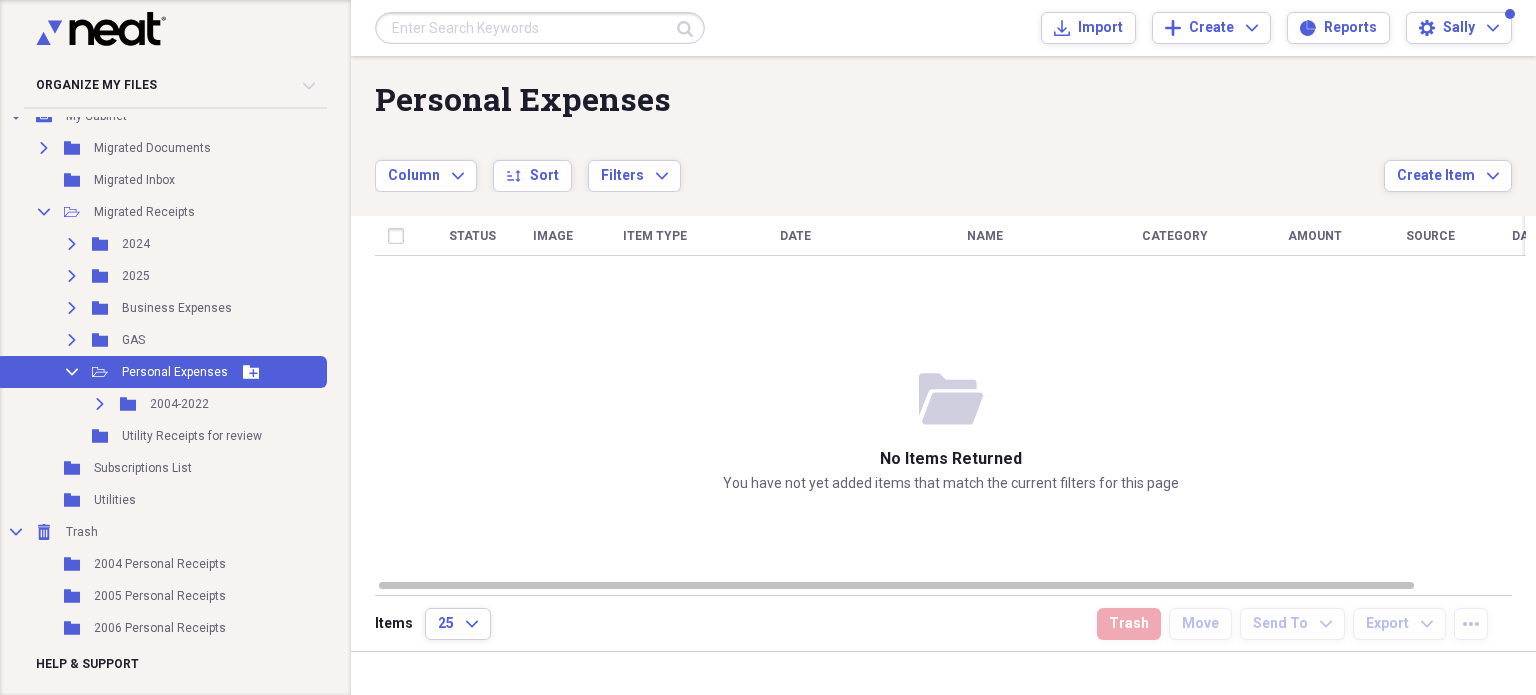 scroll, scrollTop: 143, scrollLeft: 0, axis: vertical 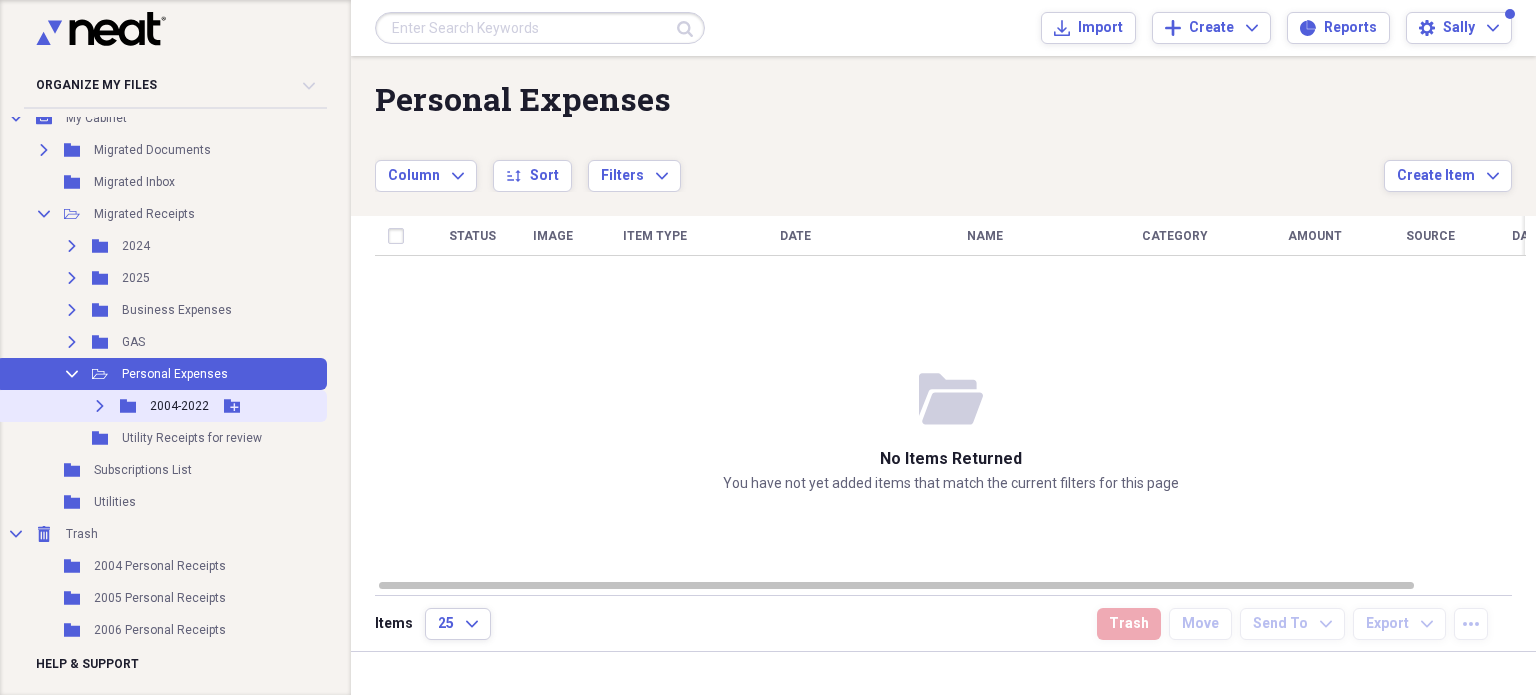 click on "Expand" at bounding box center (100, 406) 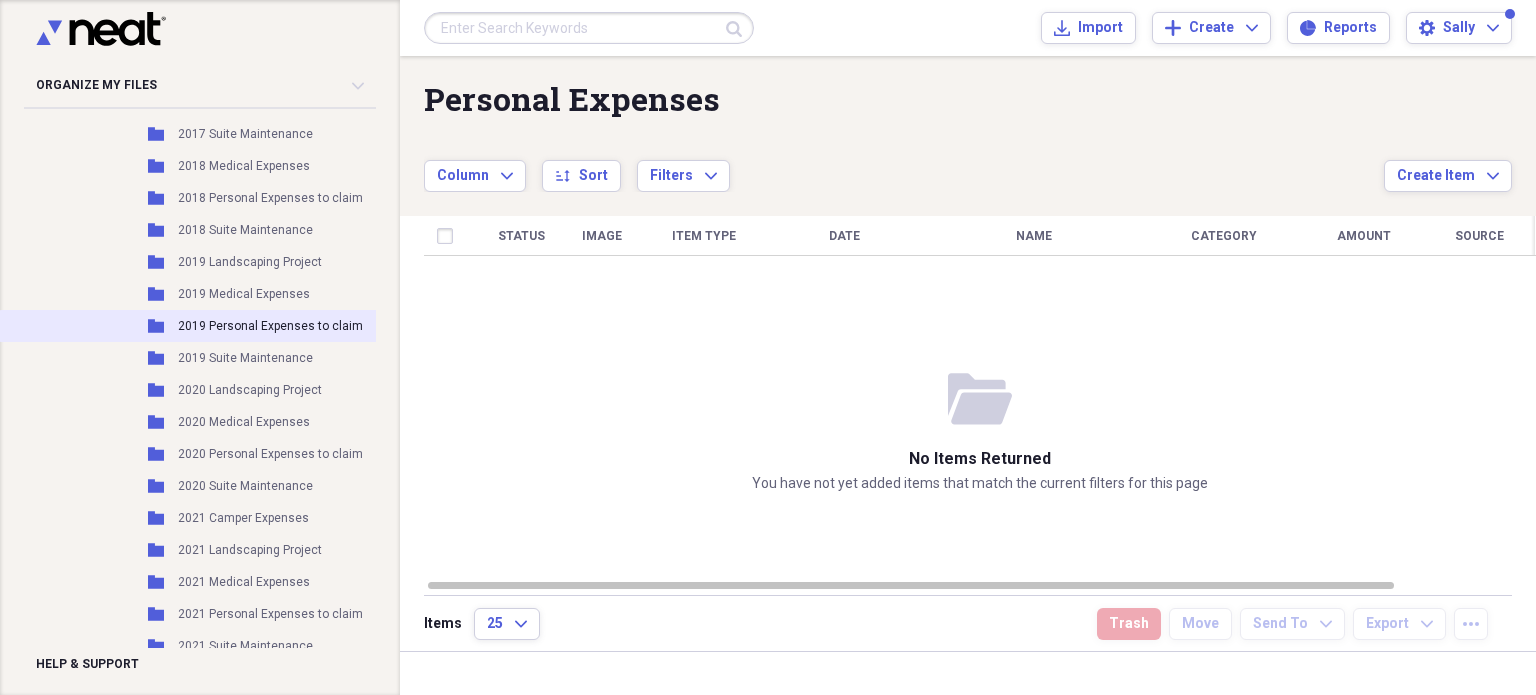 scroll, scrollTop: 1543, scrollLeft: 0, axis: vertical 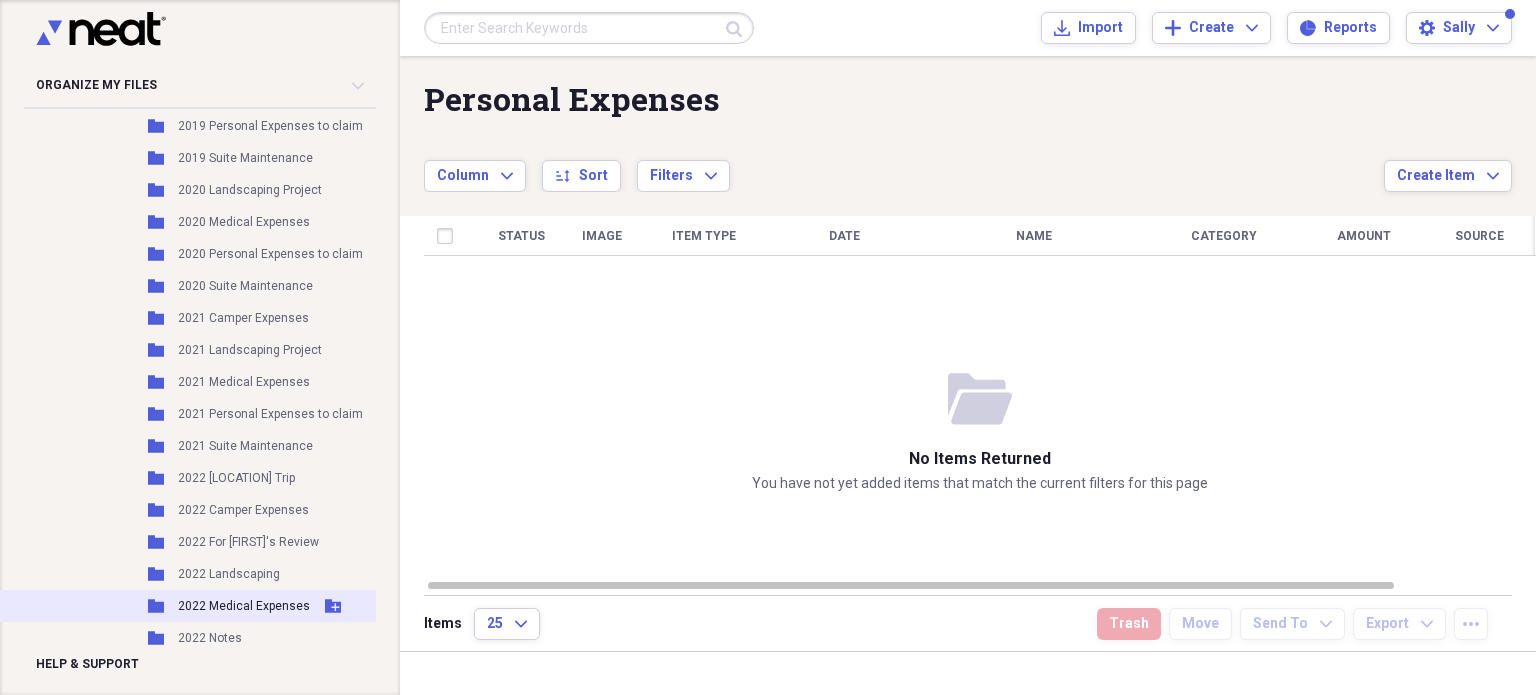 click on "2022 Medical Expenses" at bounding box center [244, 606] 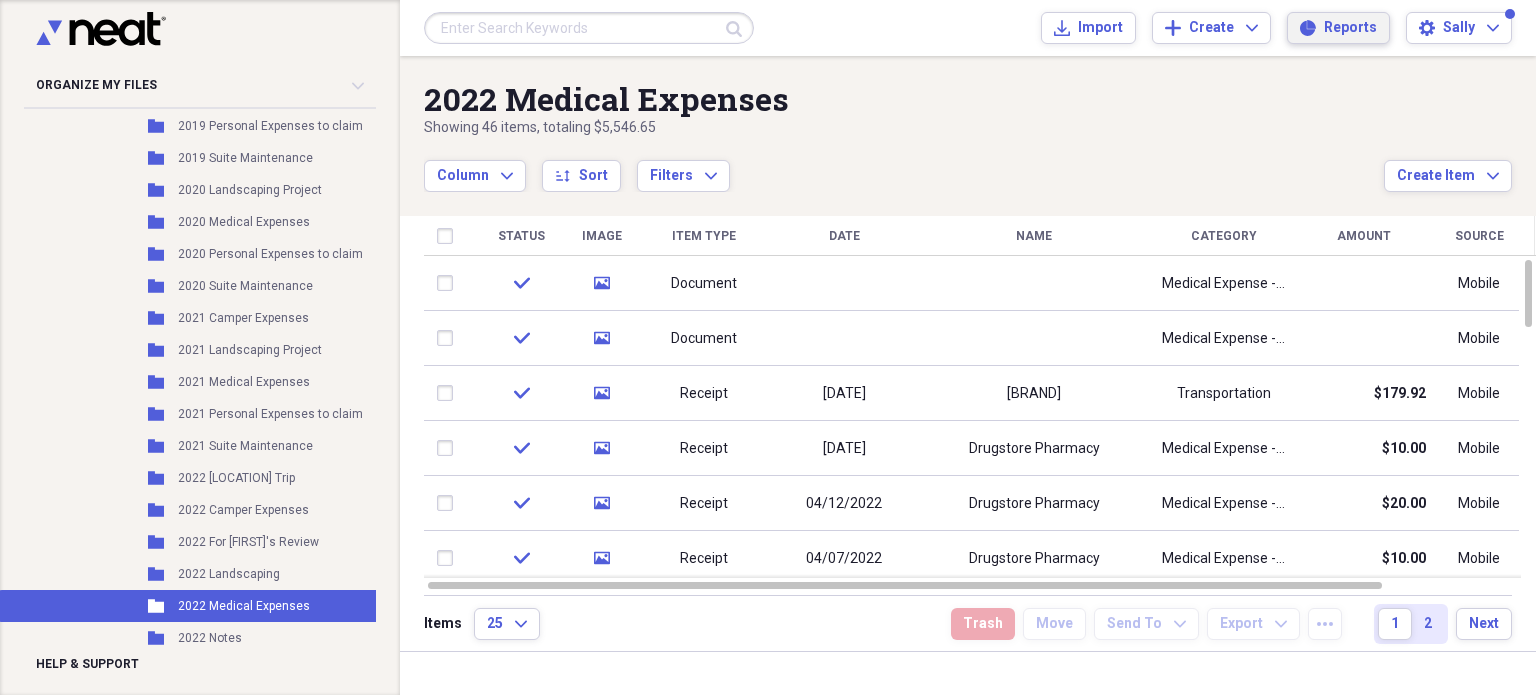 click on "Reports" at bounding box center [1350, 28] 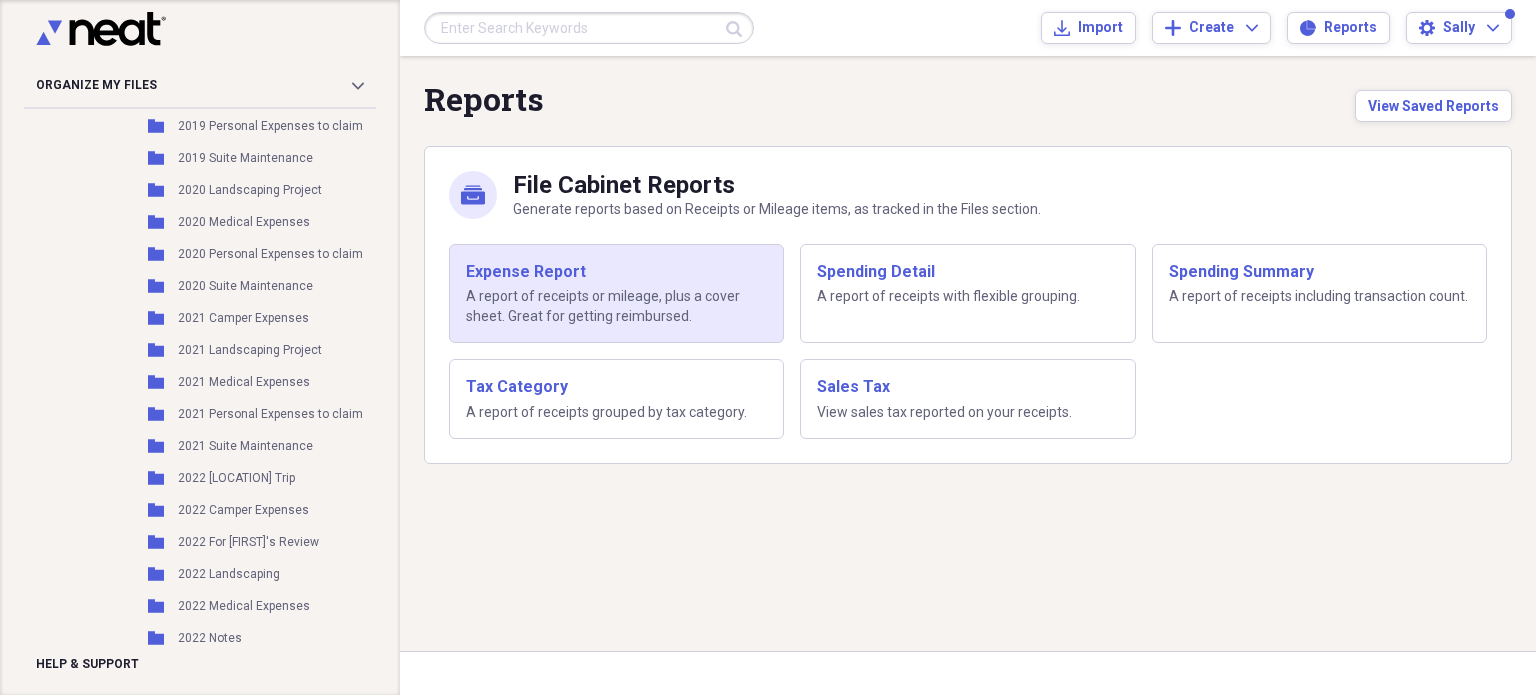 click on "A report of receipts or mileage, plus a cover sheet. Great for getting reimbursed." at bounding box center (616, 306) 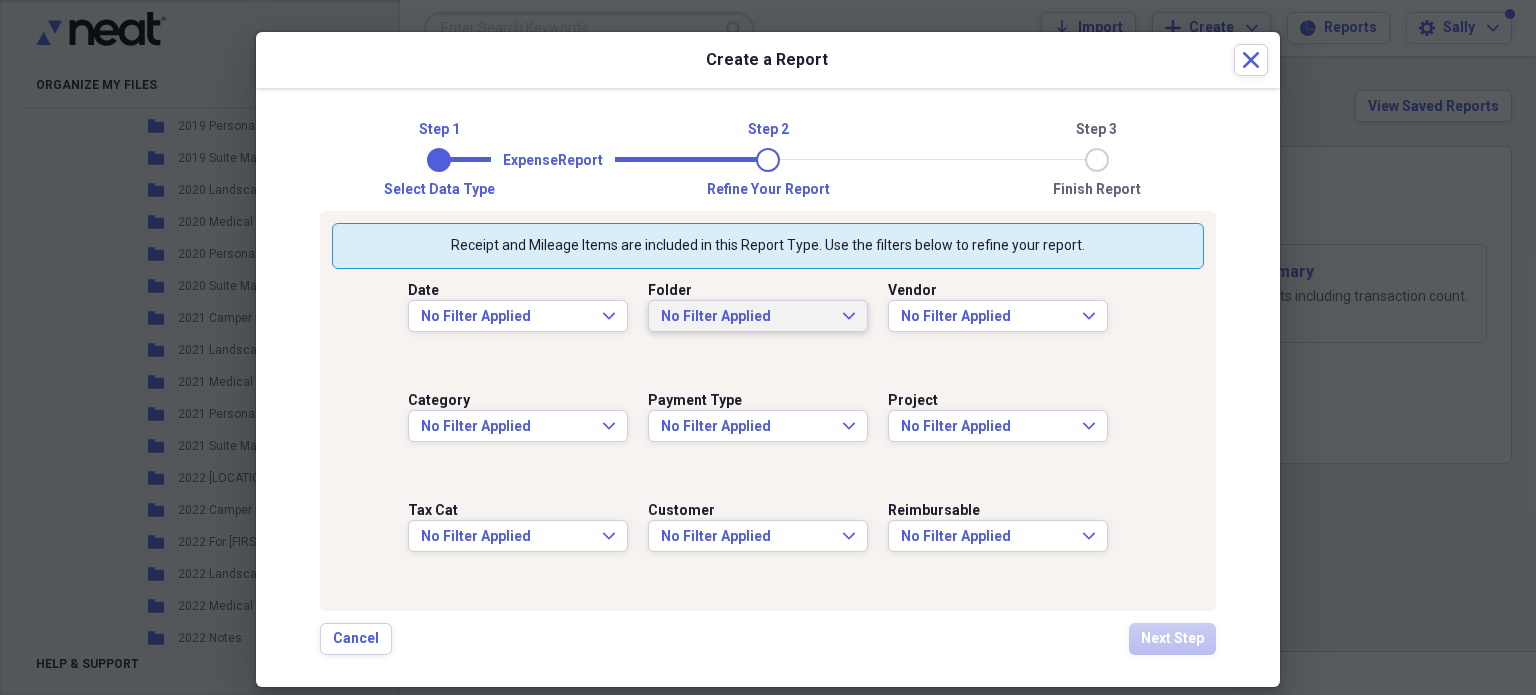 click on "No Filter Applied" at bounding box center (746, 317) 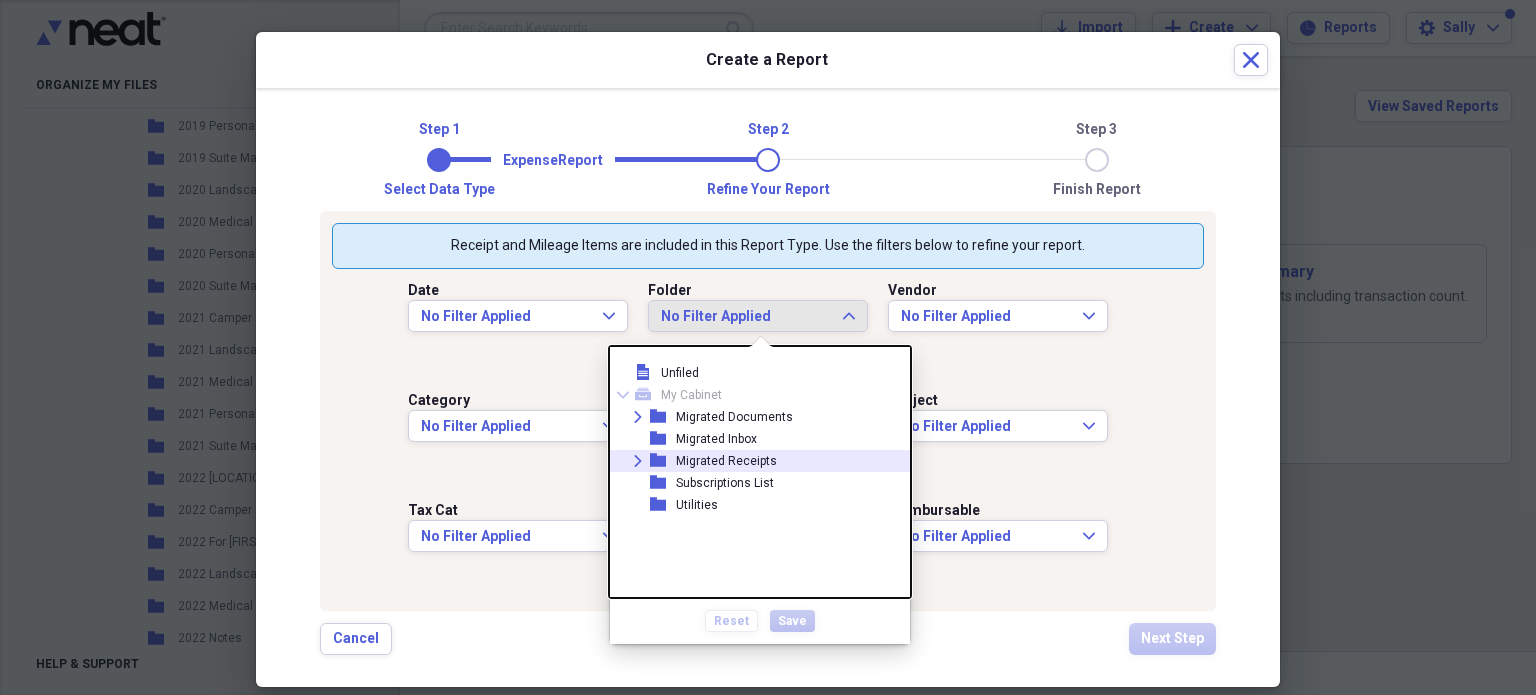click 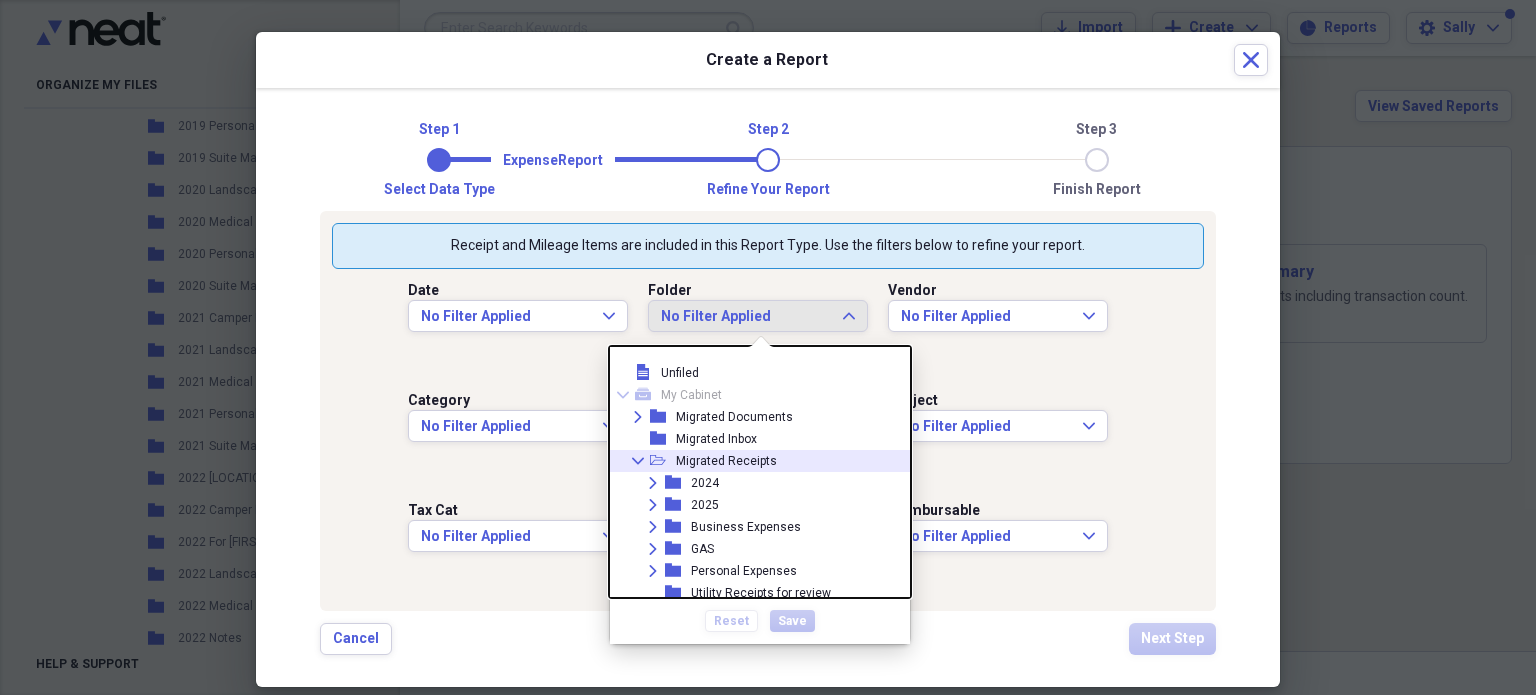 click 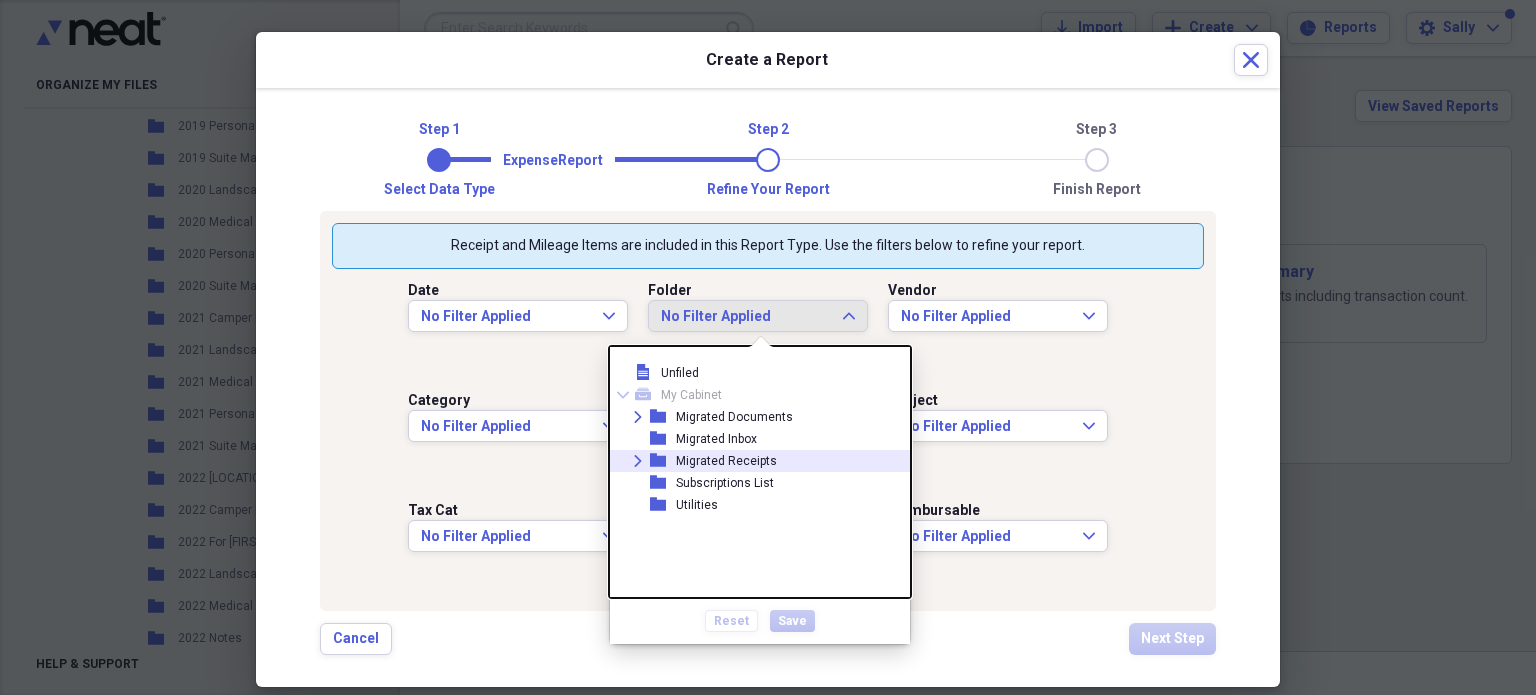 click on "Expand" 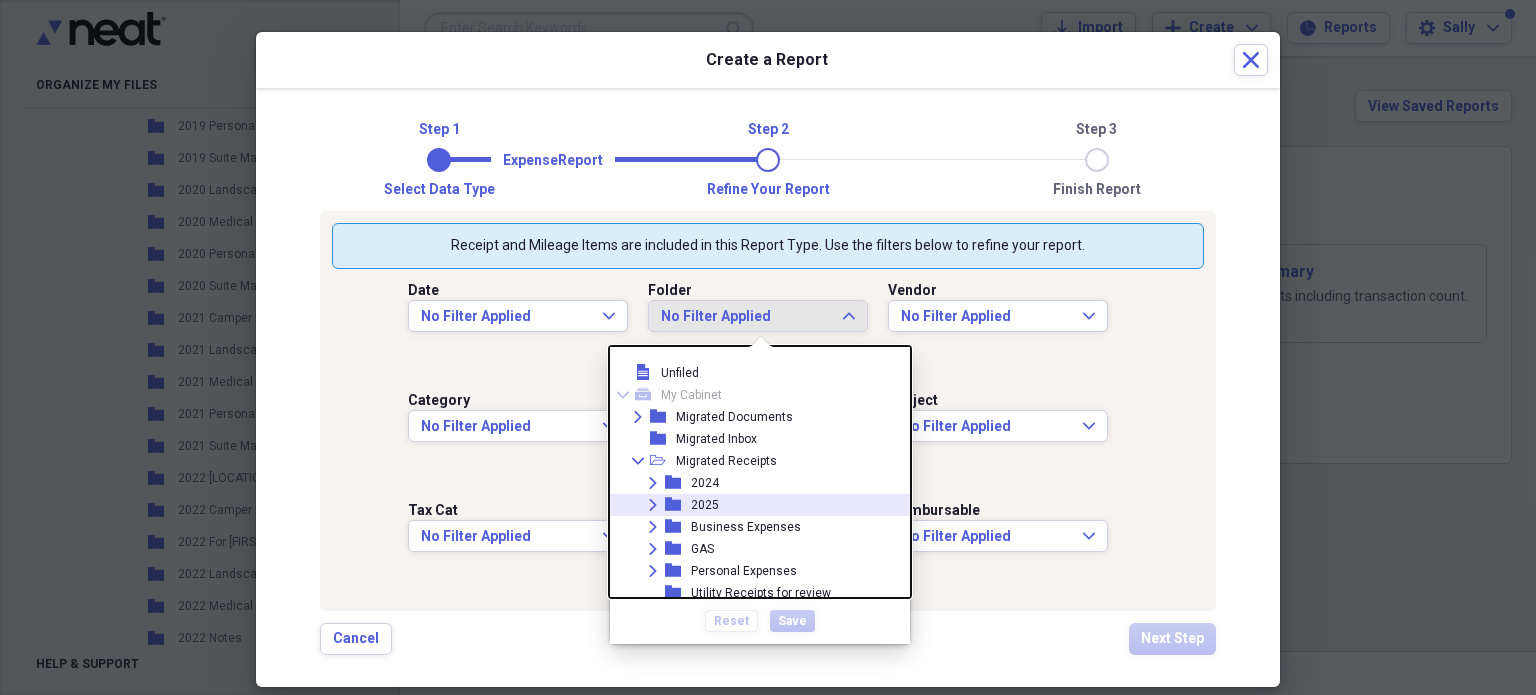 scroll, scrollTop: 50, scrollLeft: 0, axis: vertical 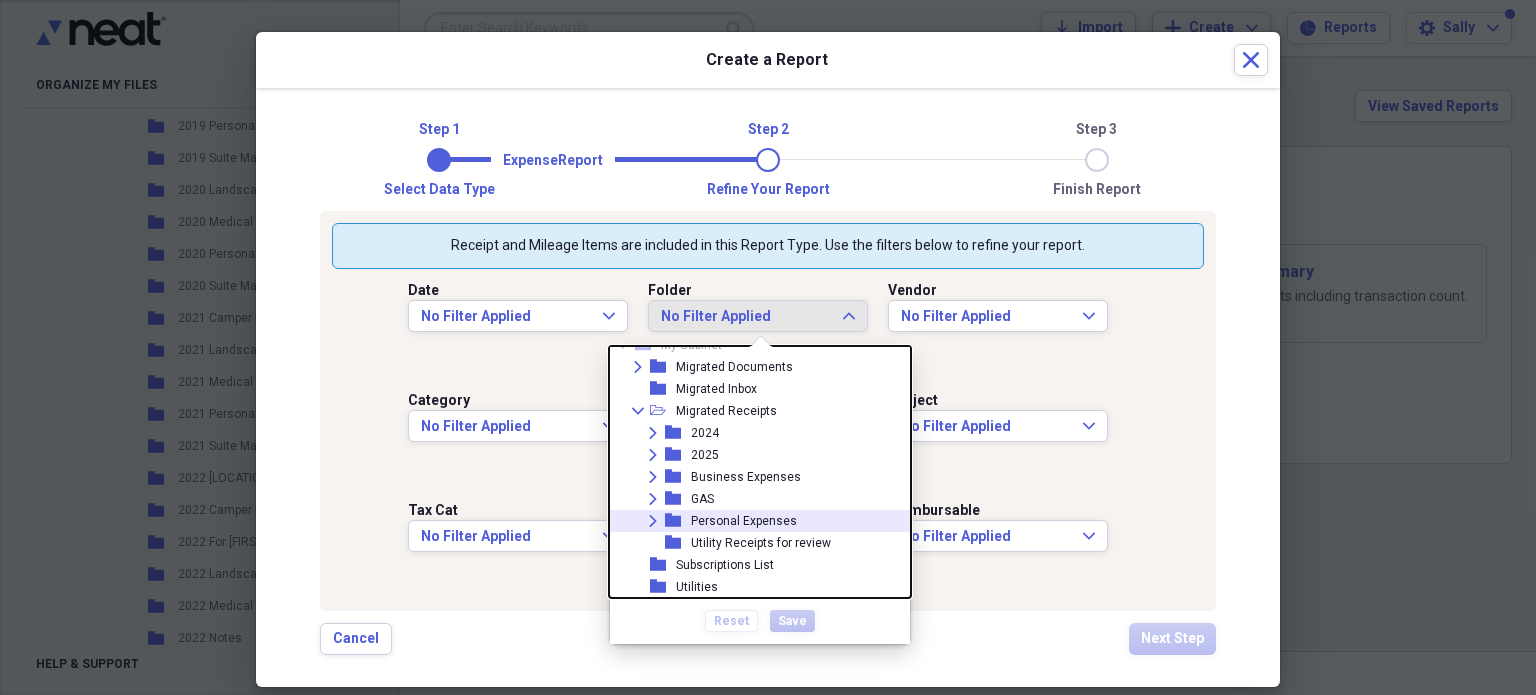 click on "Expand" at bounding box center [653, 521] 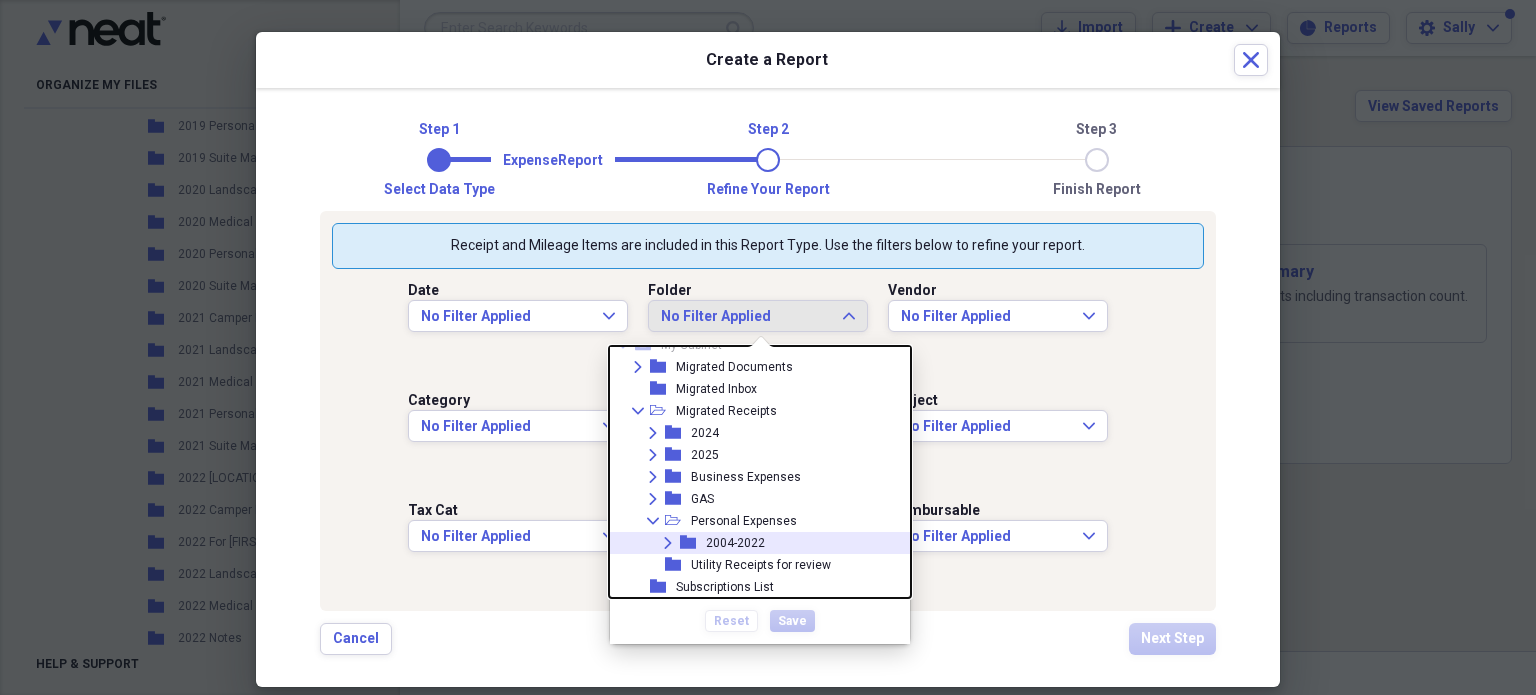 click 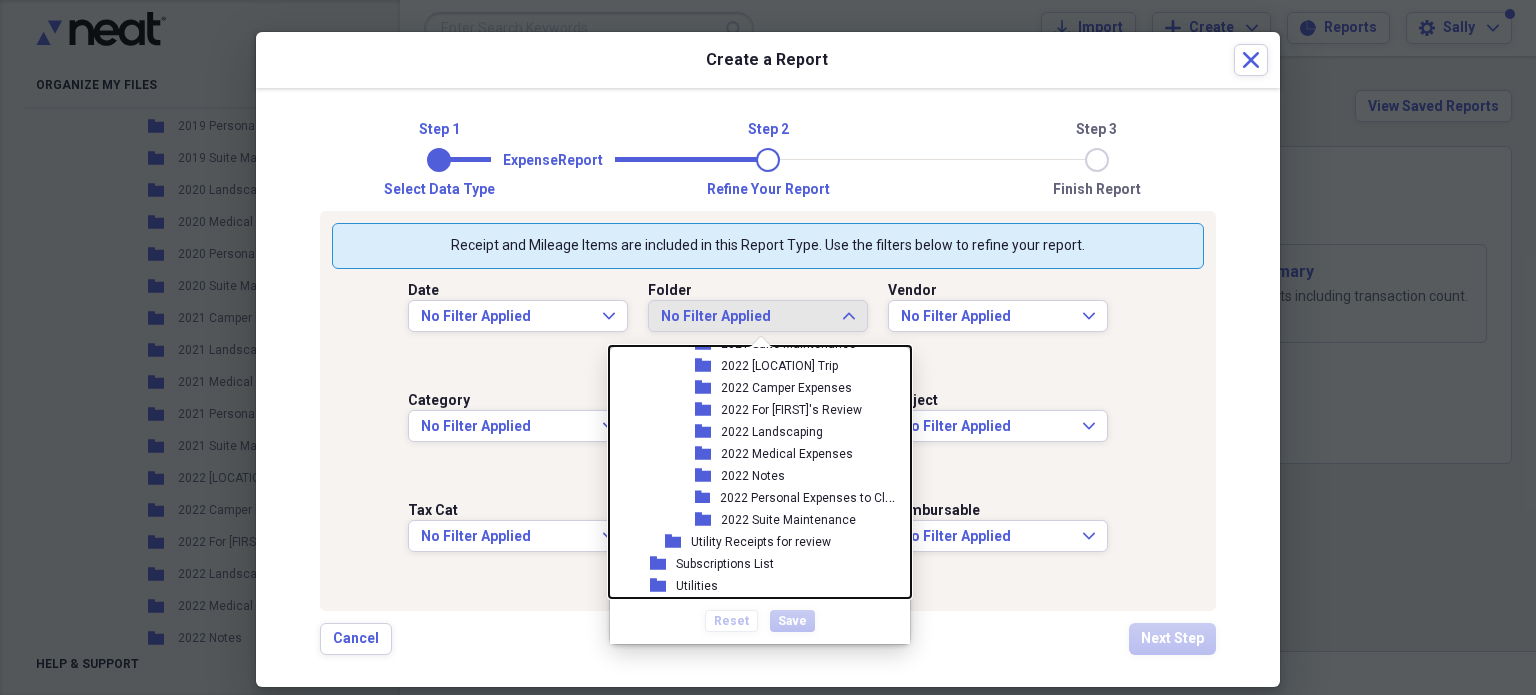 scroll, scrollTop: 1150, scrollLeft: 0, axis: vertical 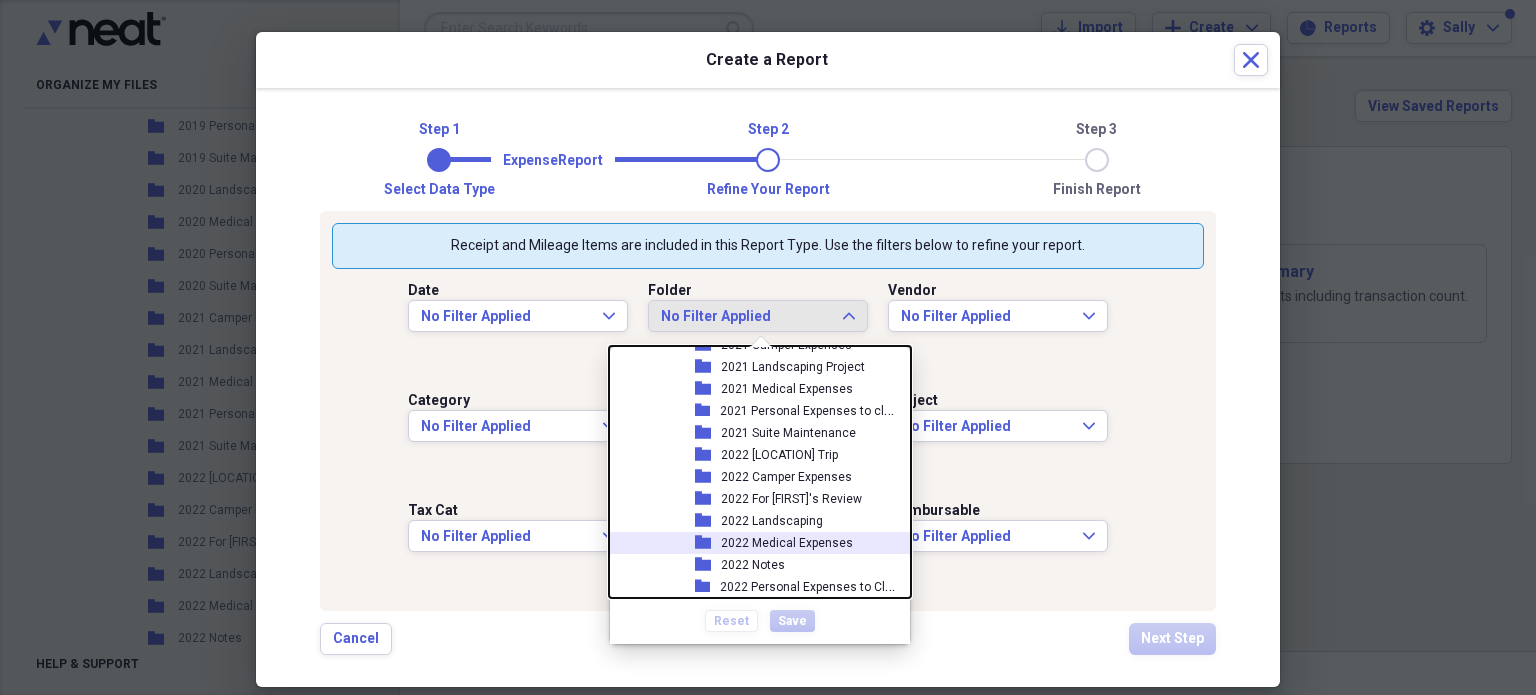 click on "2022 Medical Expenses" at bounding box center (787, 543) 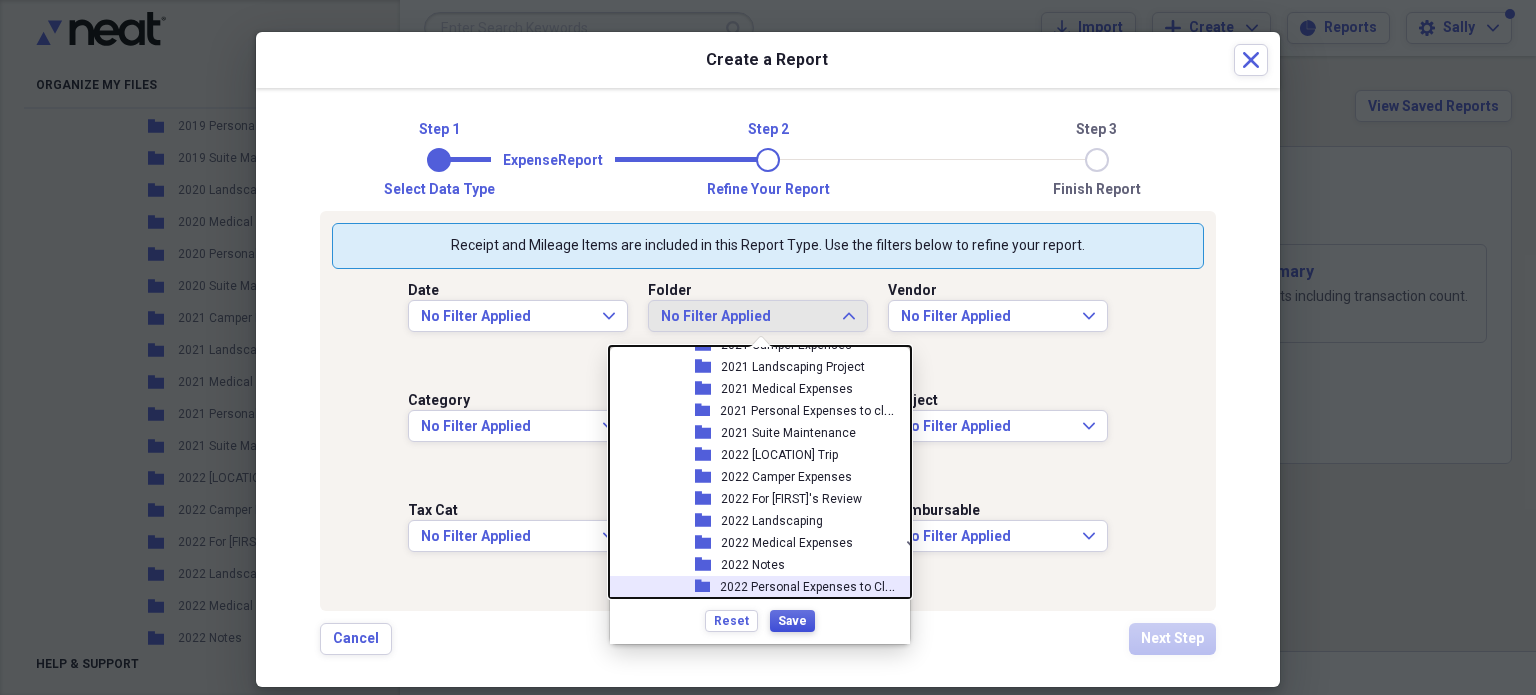click on "Save" at bounding box center [792, 621] 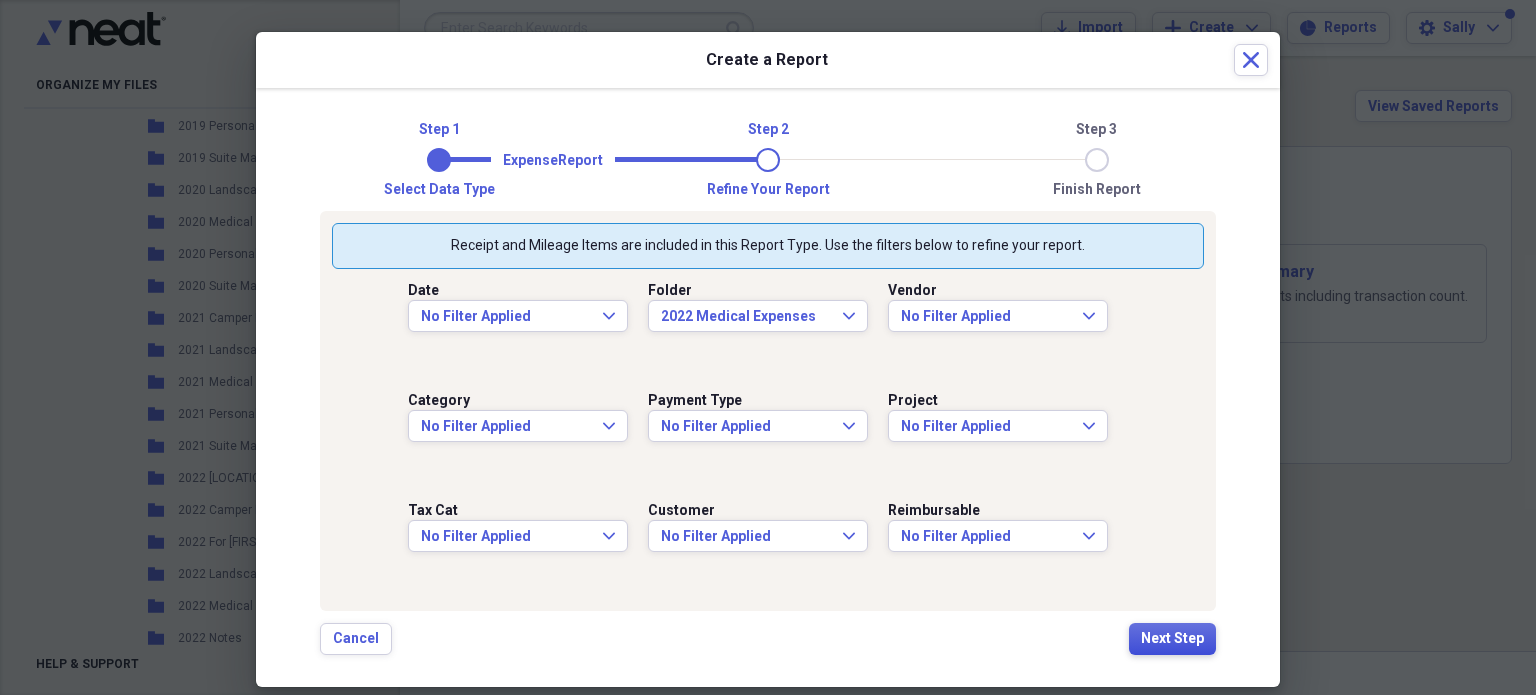 click on "Next Step" at bounding box center (1172, 639) 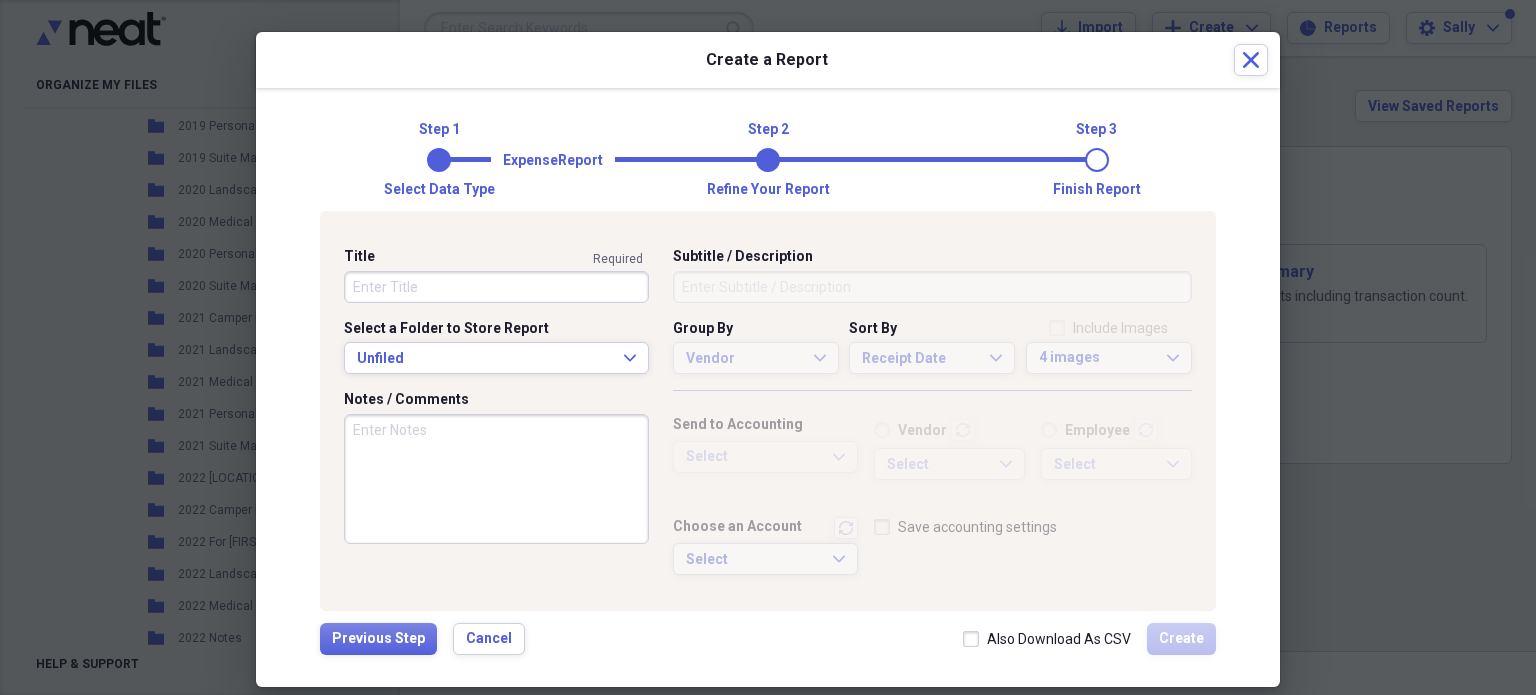 click on "Title" at bounding box center (496, 287) 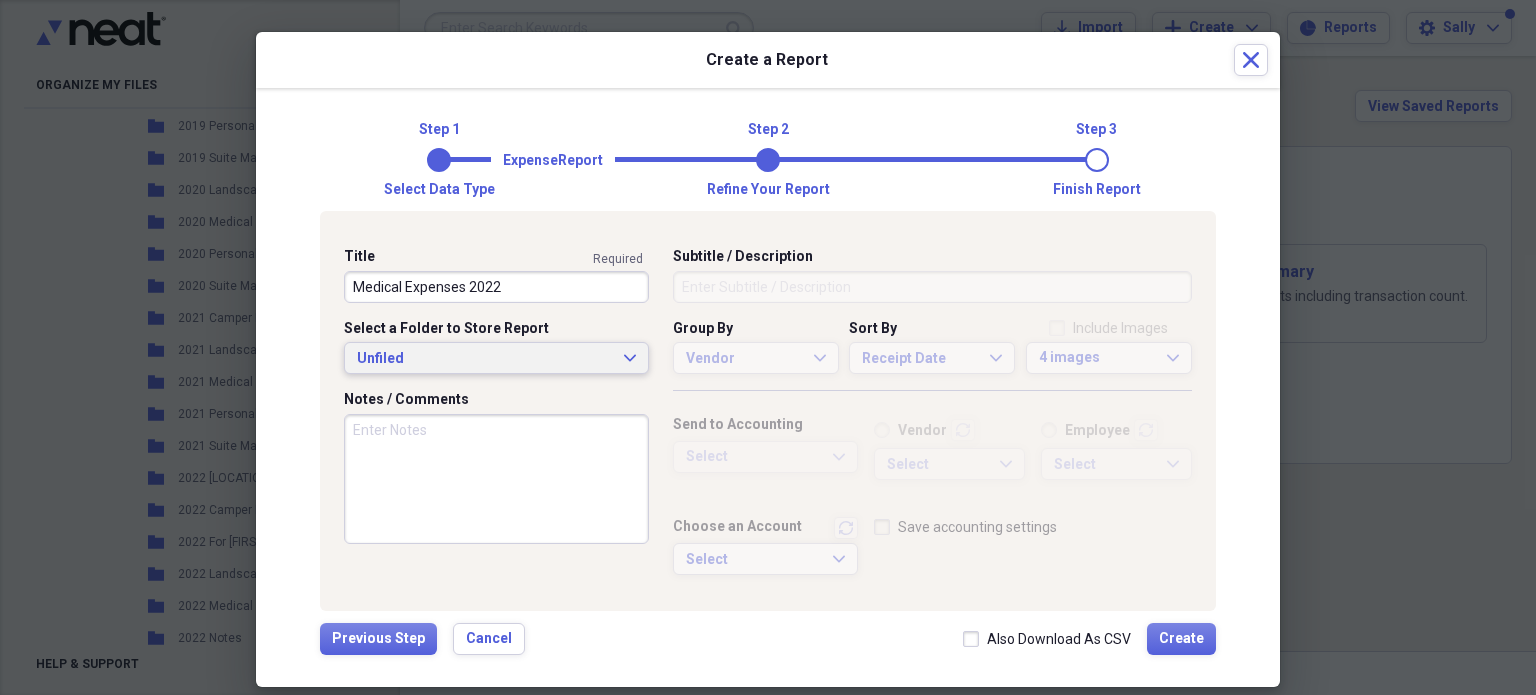 type on "Medical Expenses 2022" 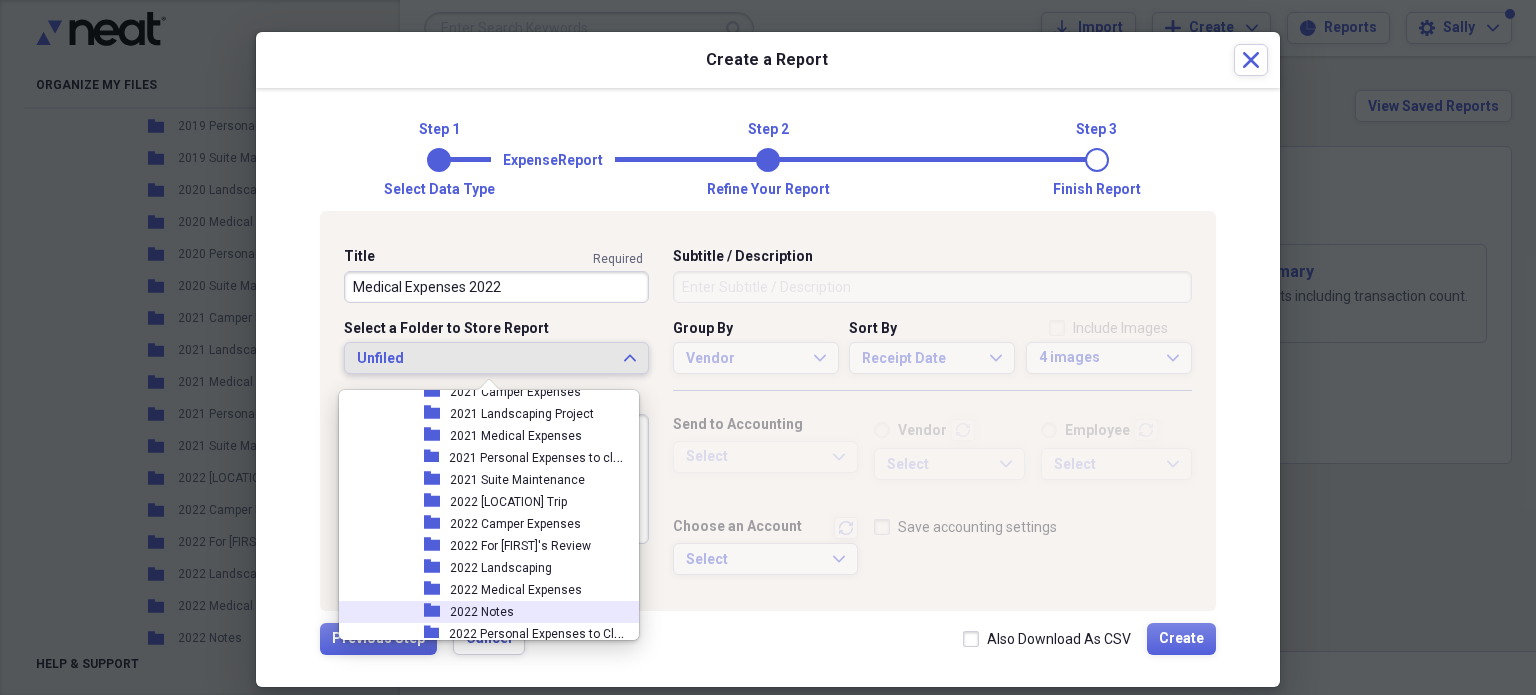 scroll, scrollTop: 1253, scrollLeft: 0, axis: vertical 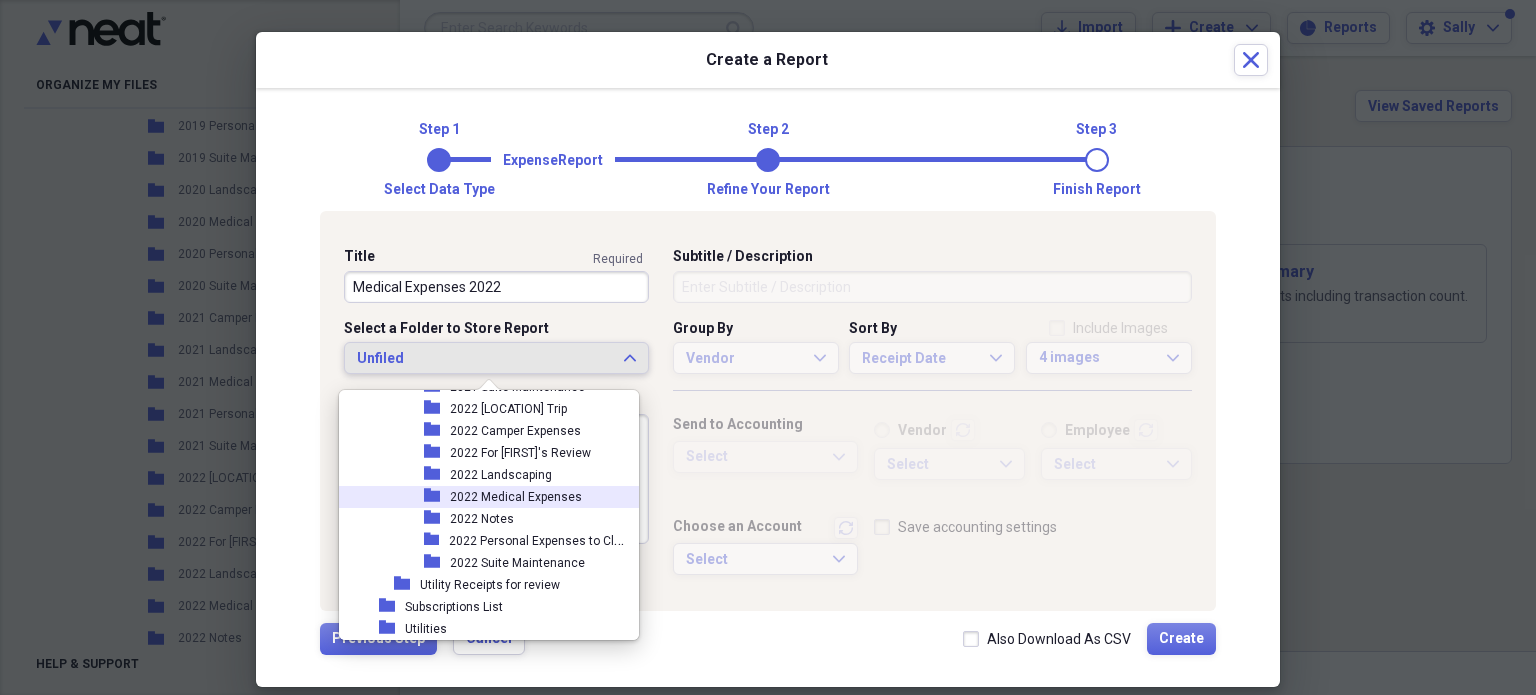 click on "2022 Medical Expenses" at bounding box center [516, 497] 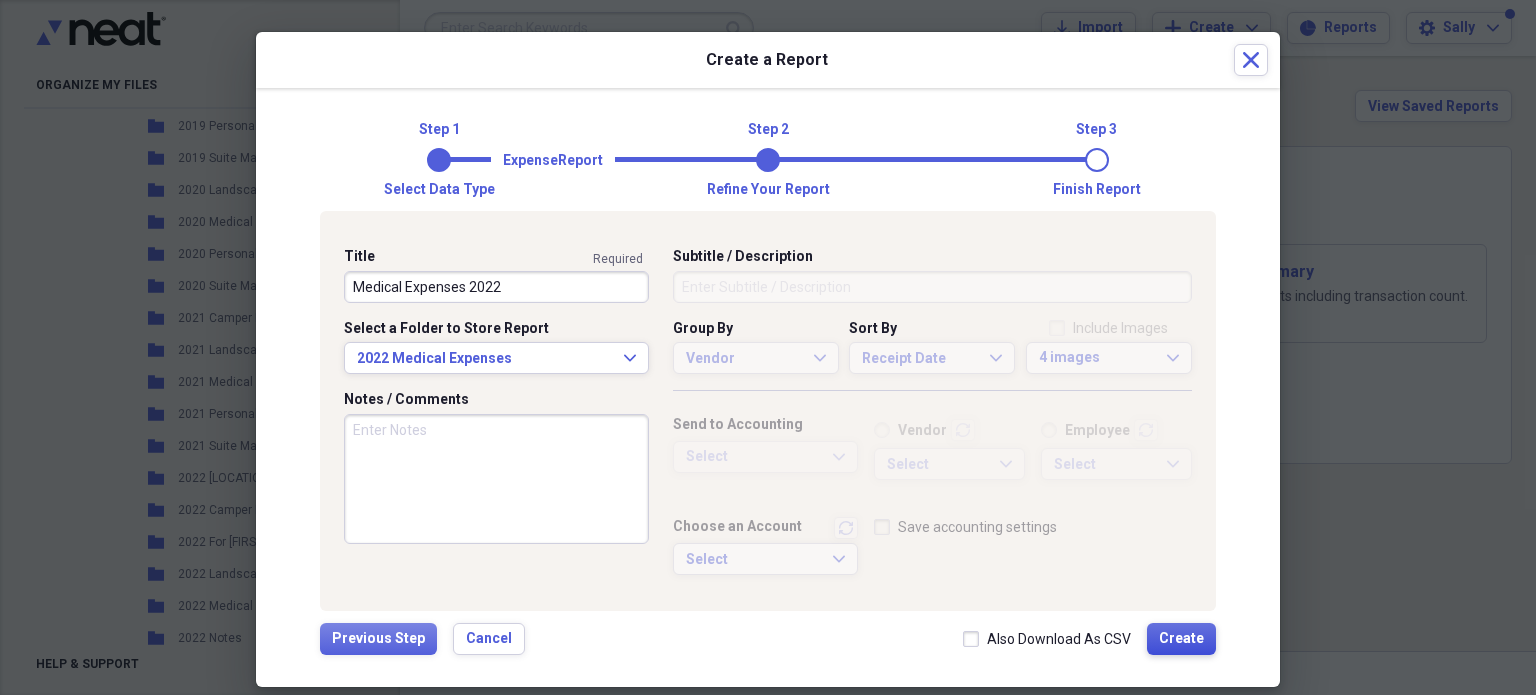 click on "Create" at bounding box center (1181, 639) 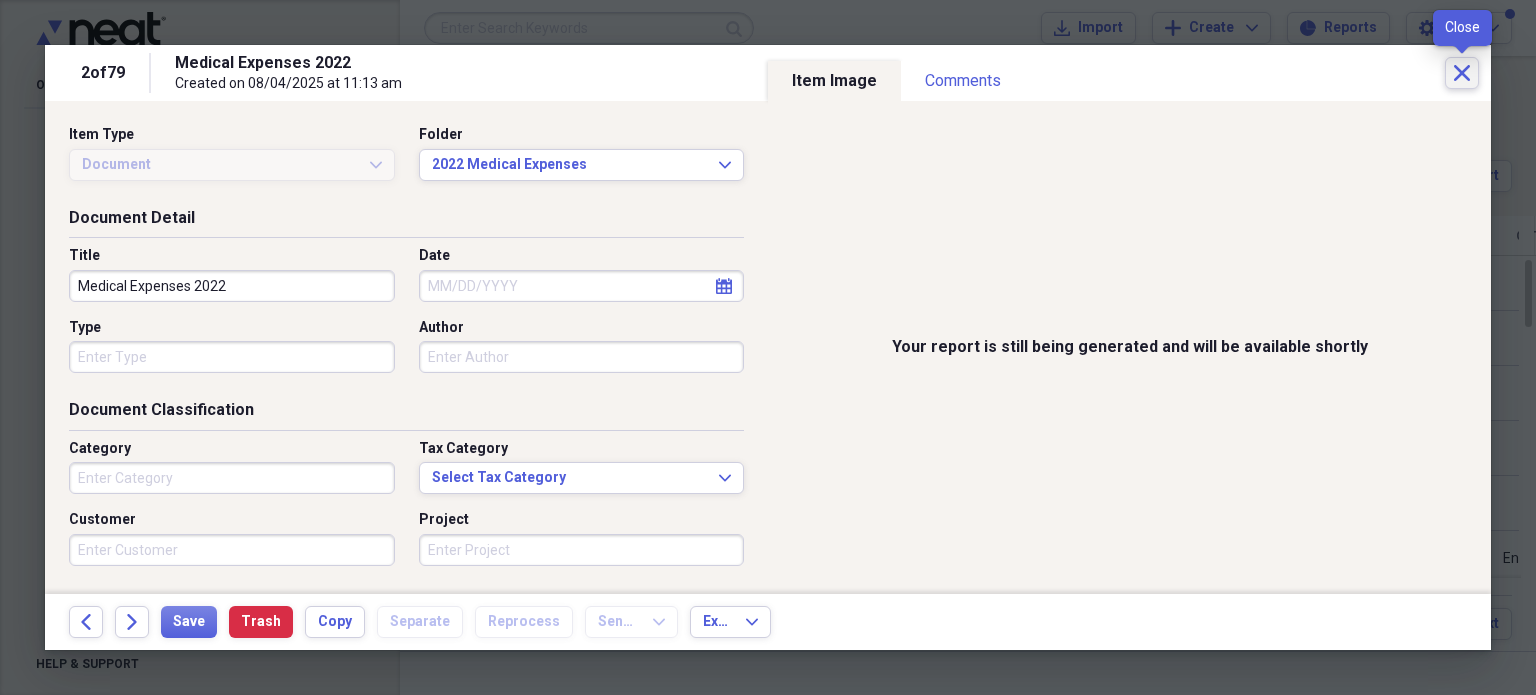 click on "Close" 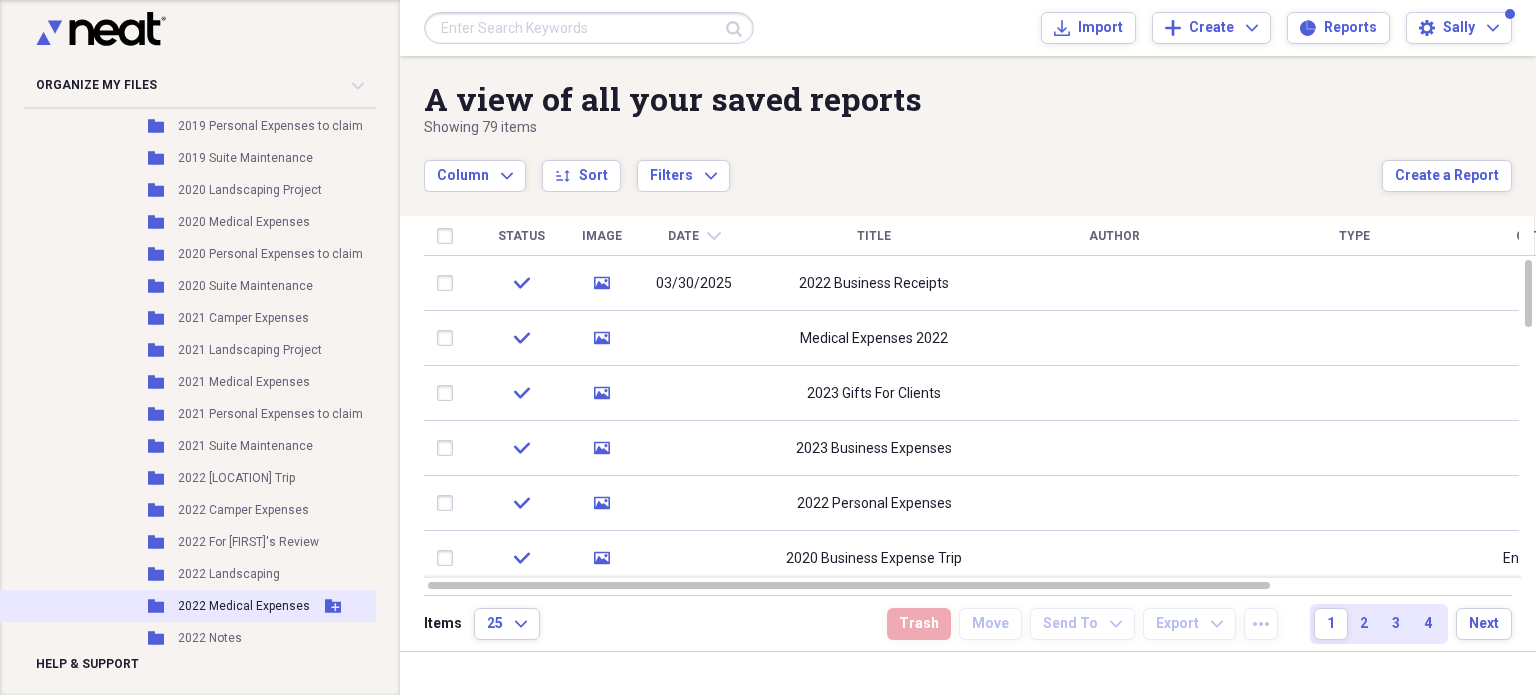 click on "2022 Medical Expenses" at bounding box center [244, 606] 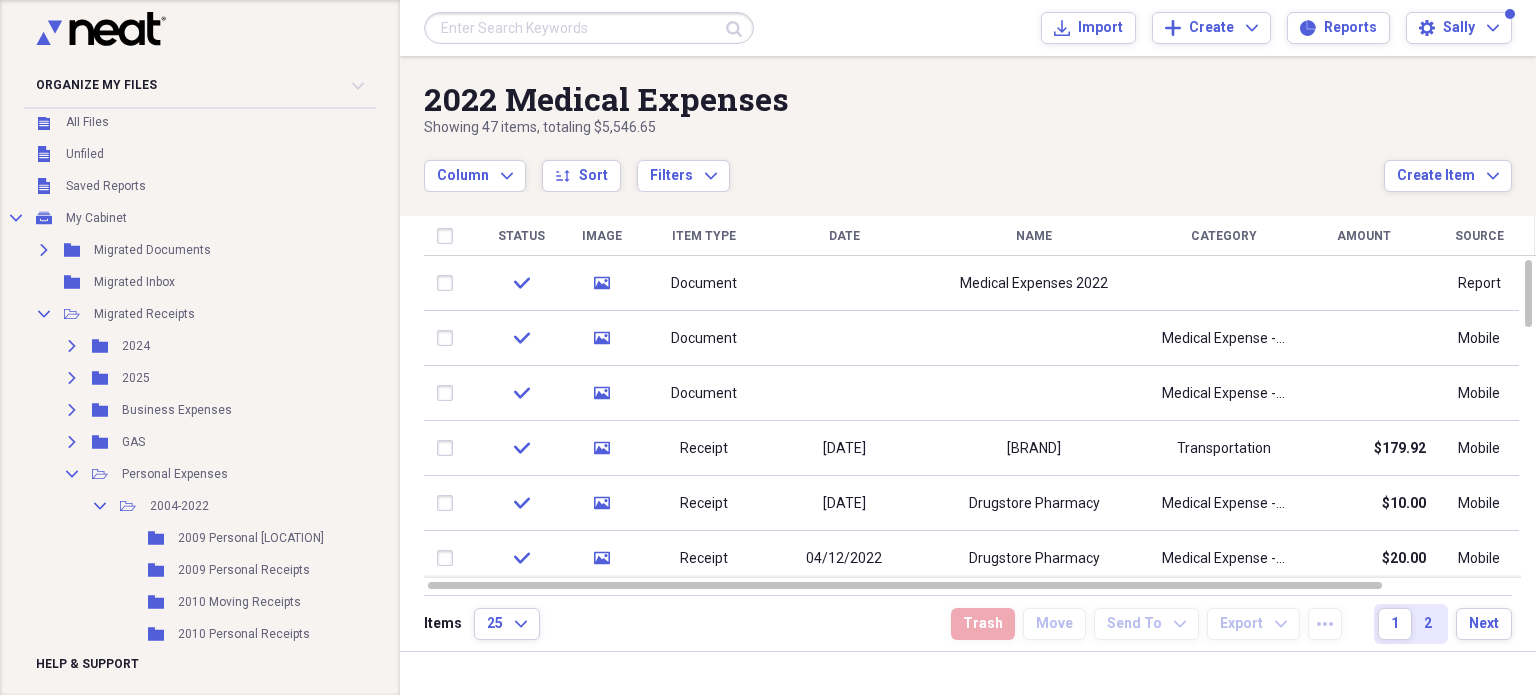 scroll, scrollTop: 0, scrollLeft: 0, axis: both 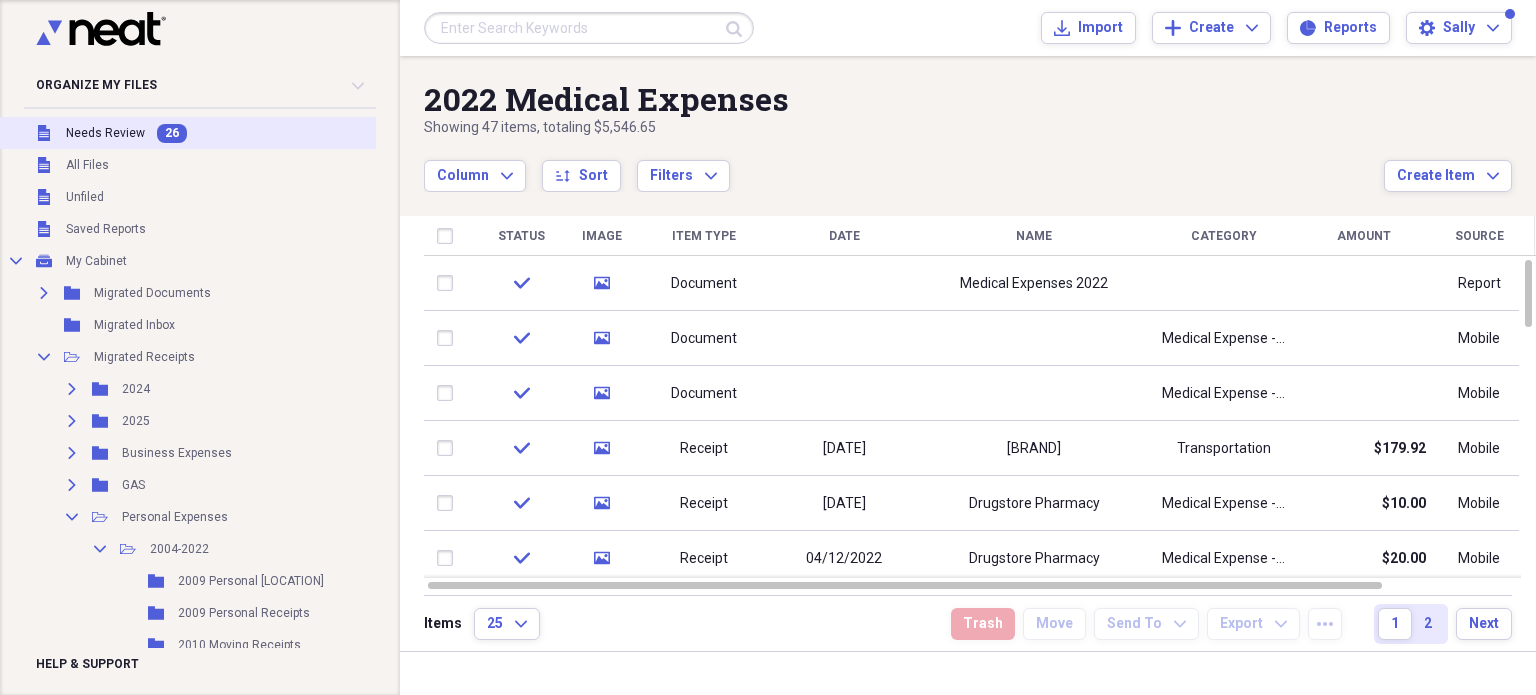 click on "Needs Review" at bounding box center [105, 133] 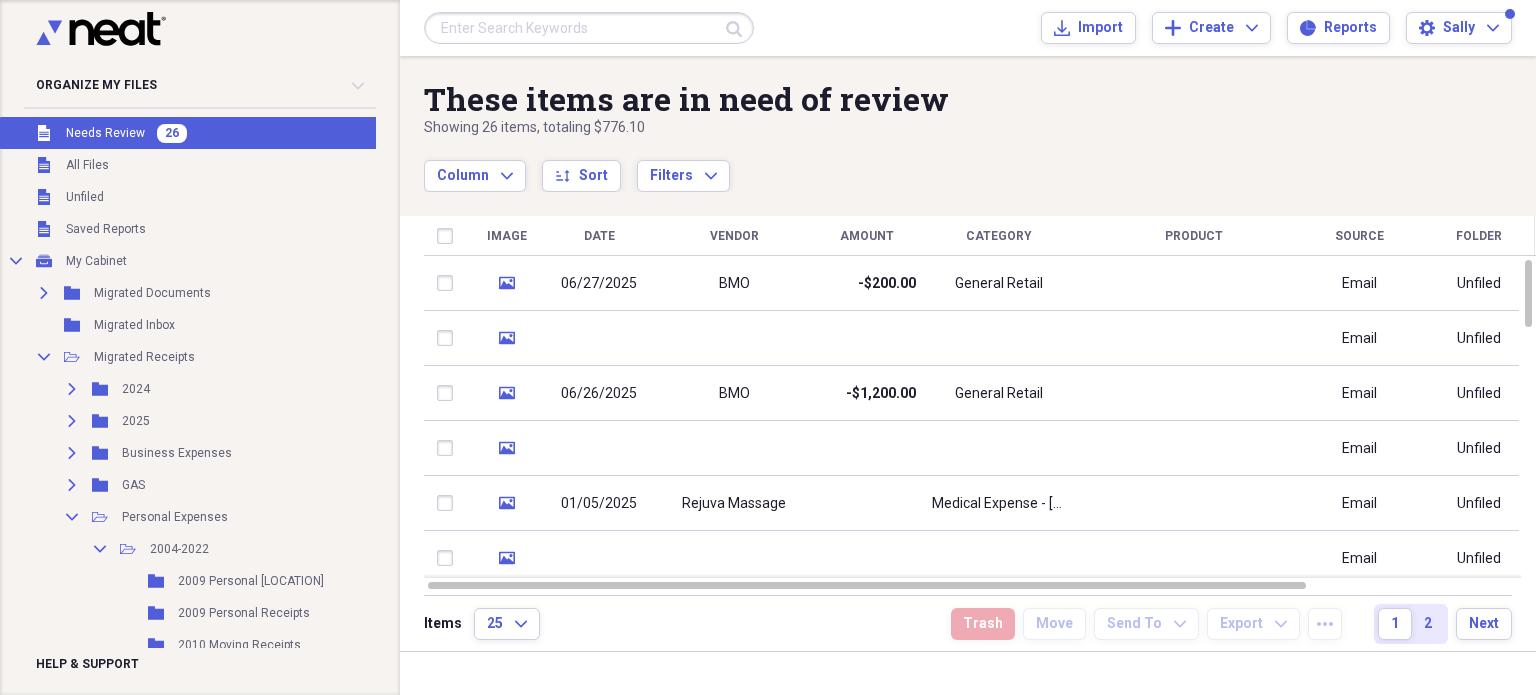 click on "Date" at bounding box center (599, 236) 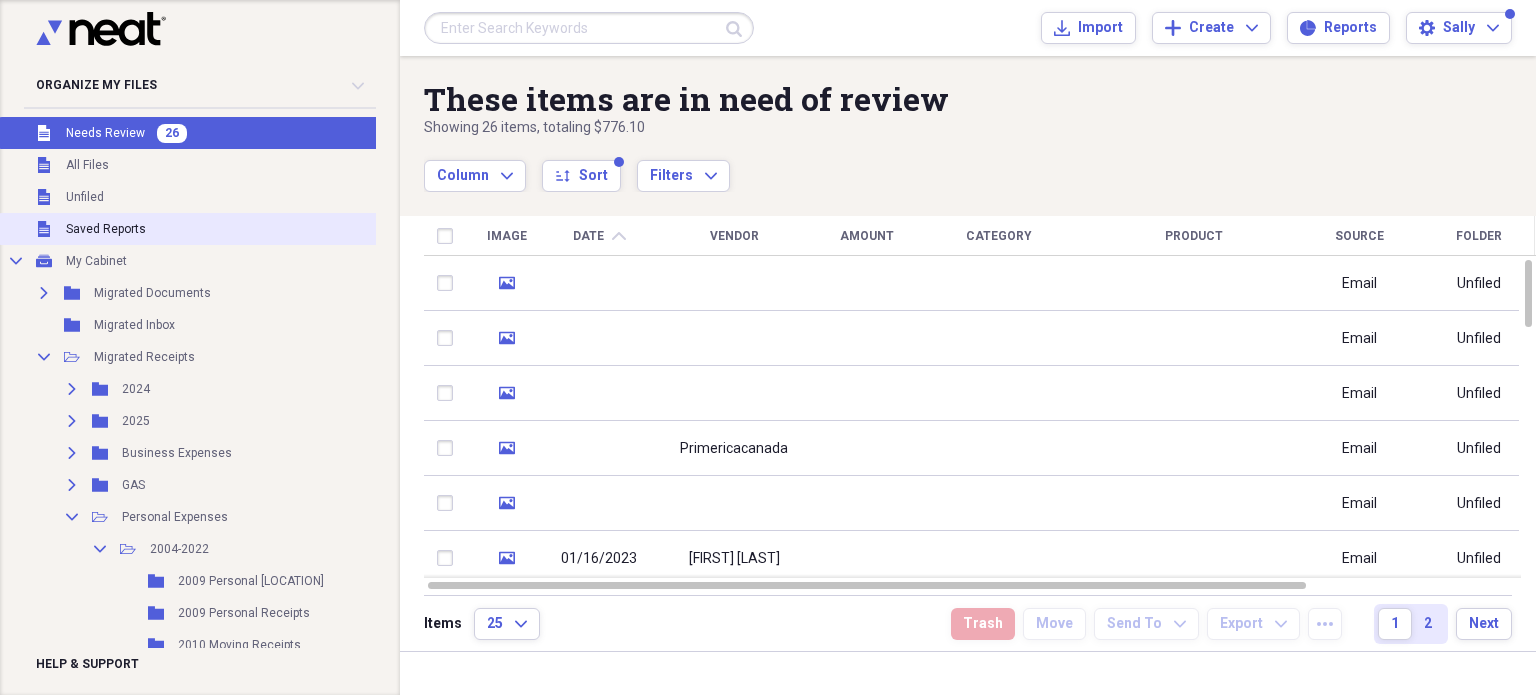 click on "Saved Reports" at bounding box center (106, 229) 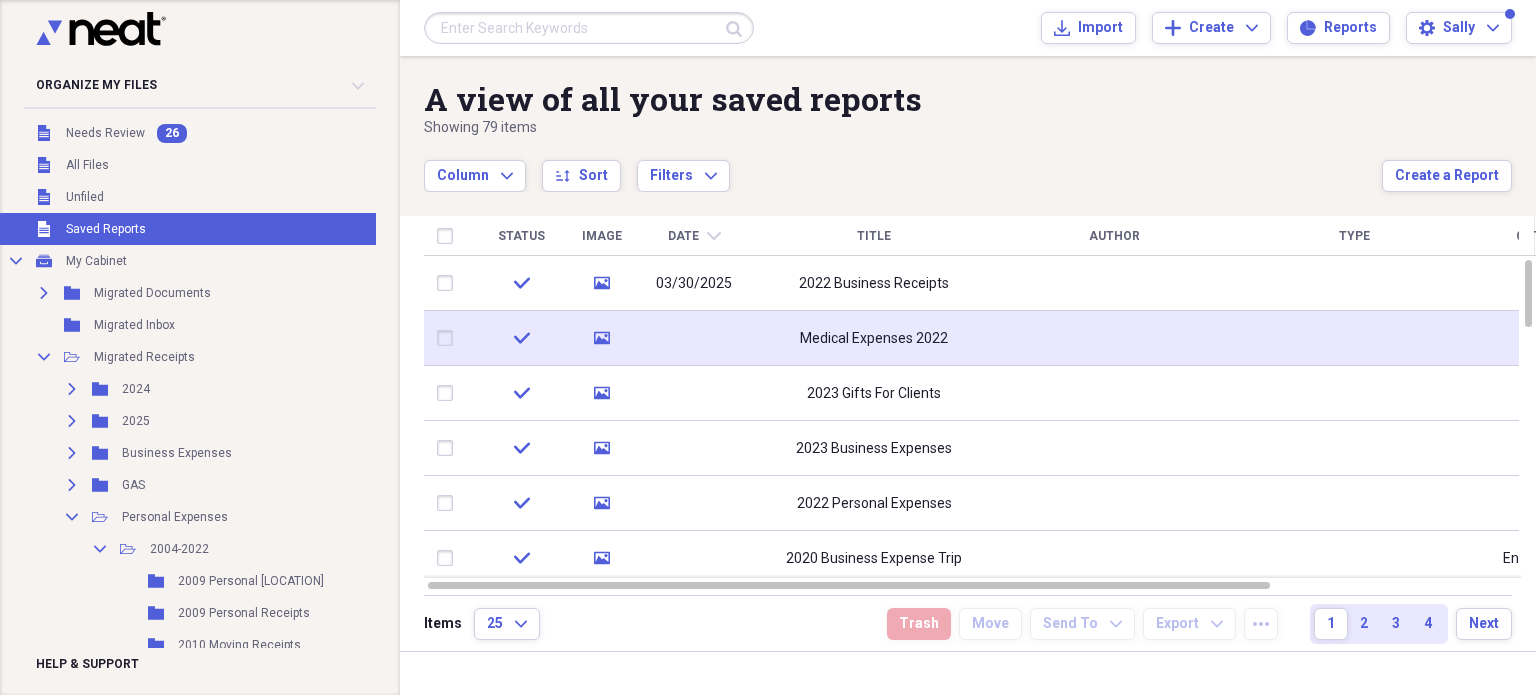 click on "Medical Expenses 2022" at bounding box center [874, 339] 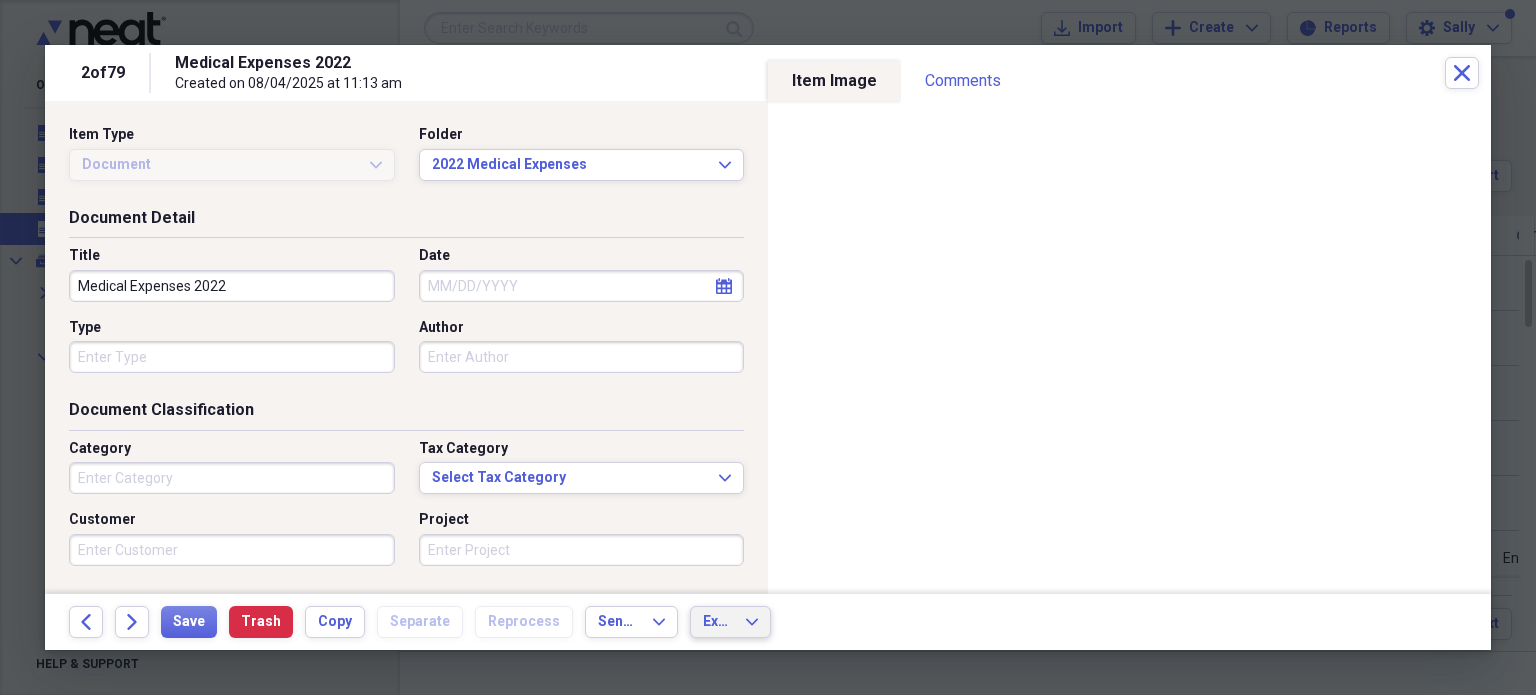 click on "Export Expand" at bounding box center [730, 622] 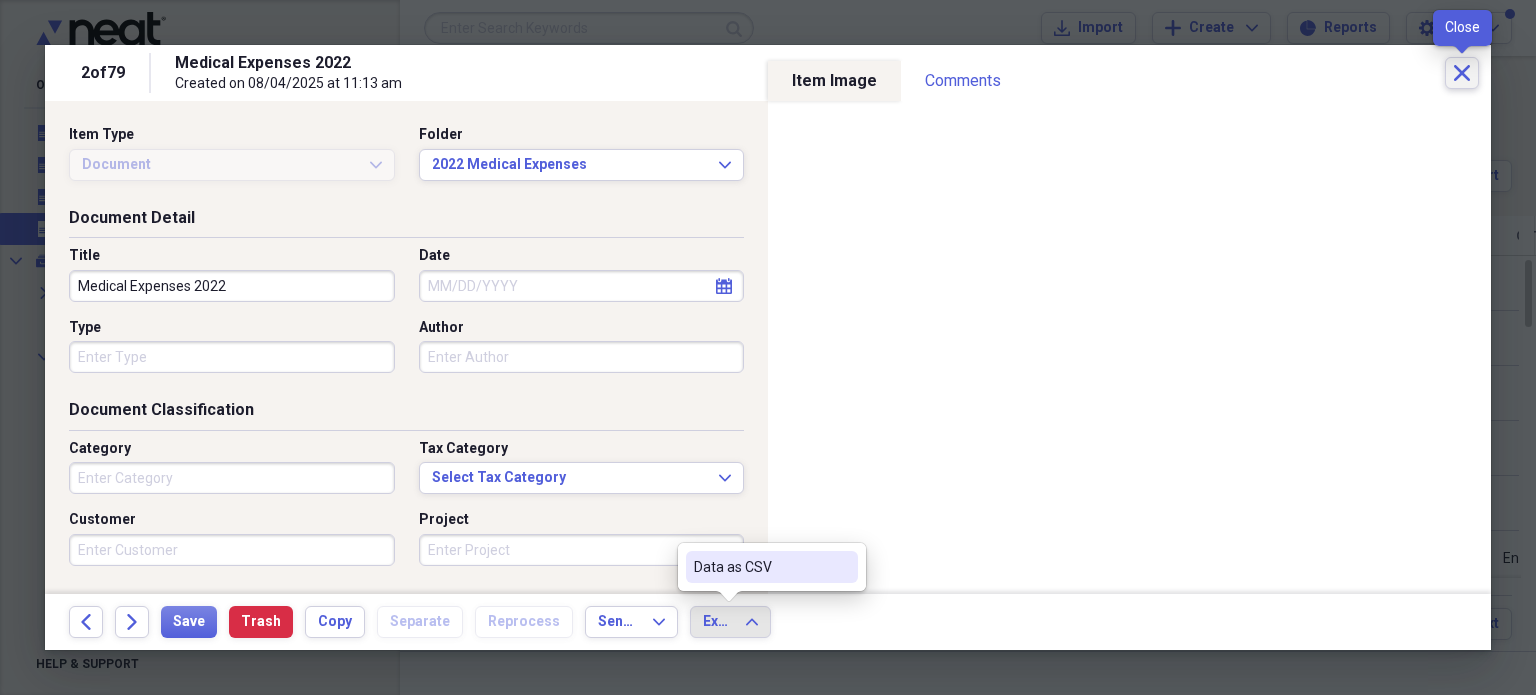 click on "Close" 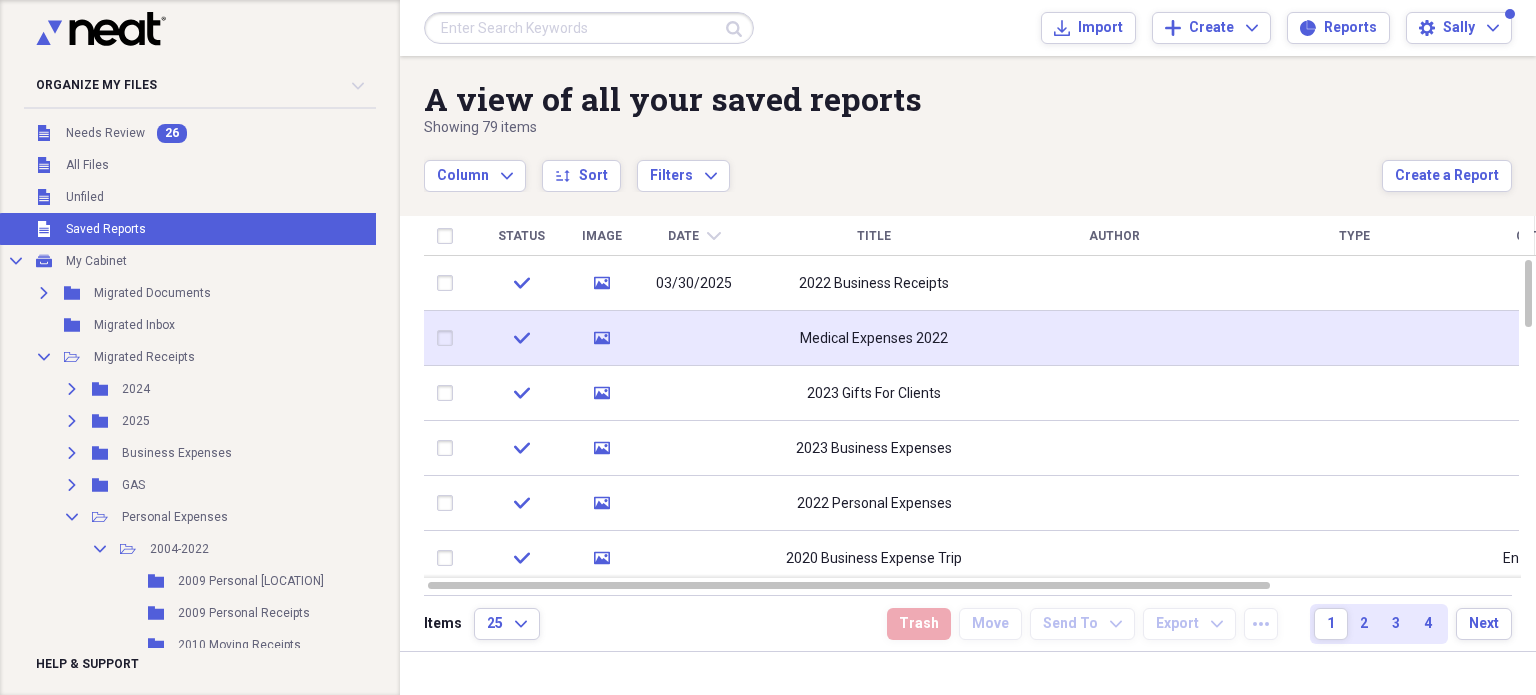 click at bounding box center [449, 338] 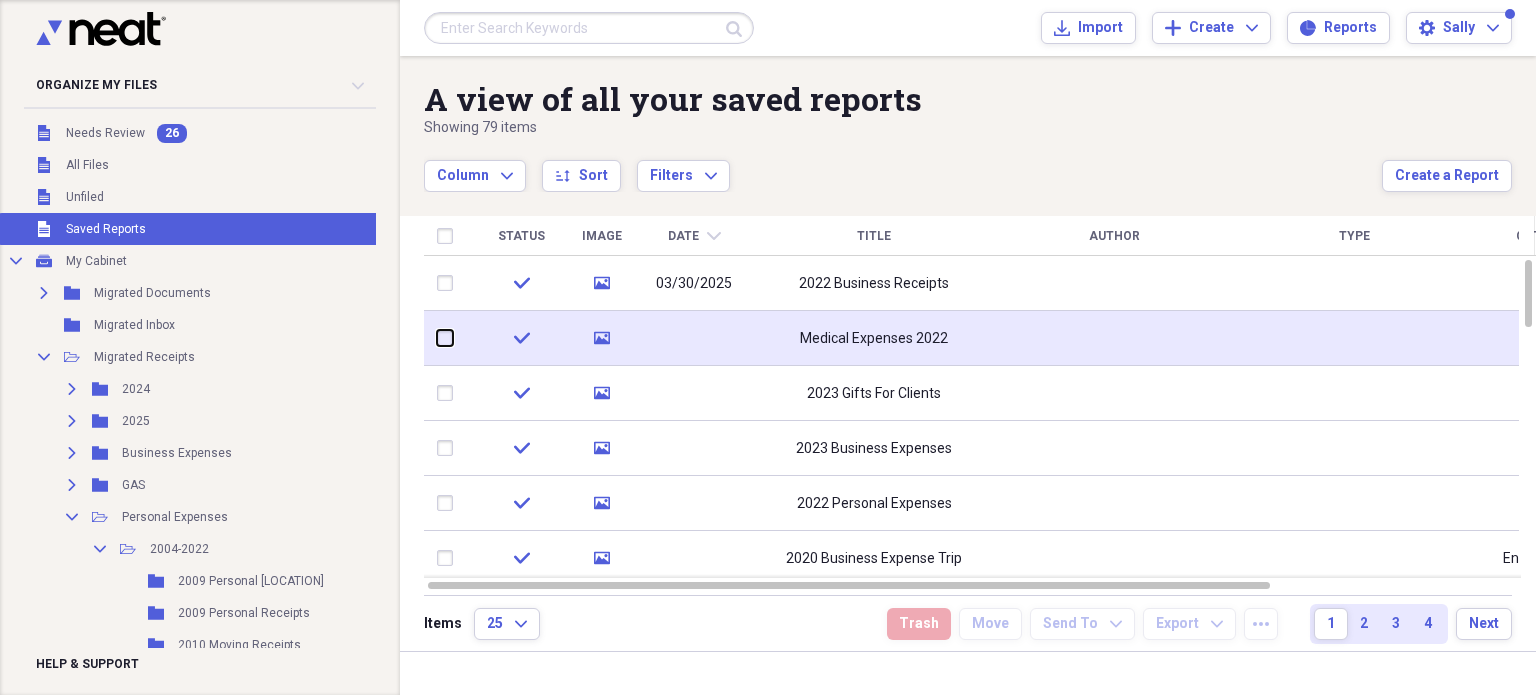 click at bounding box center [437, 338] 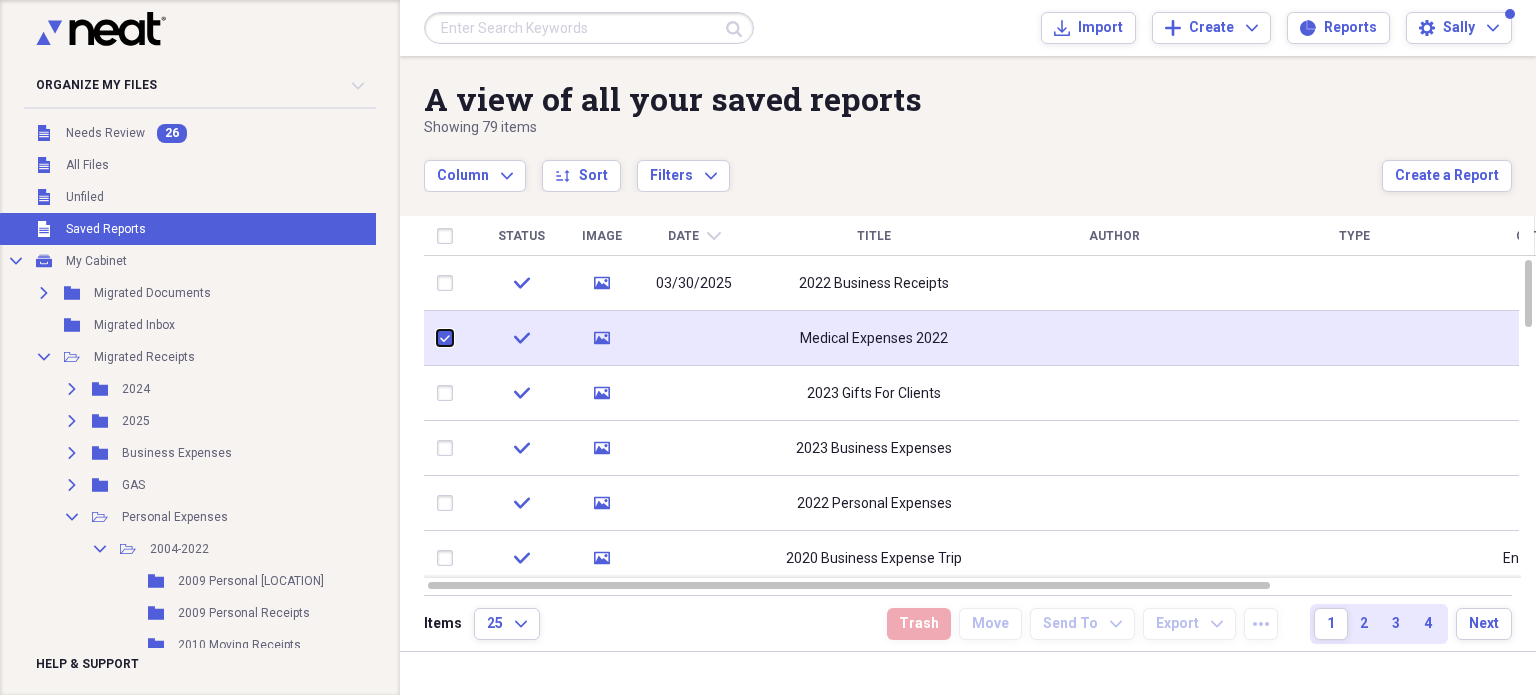 checkbox on "true" 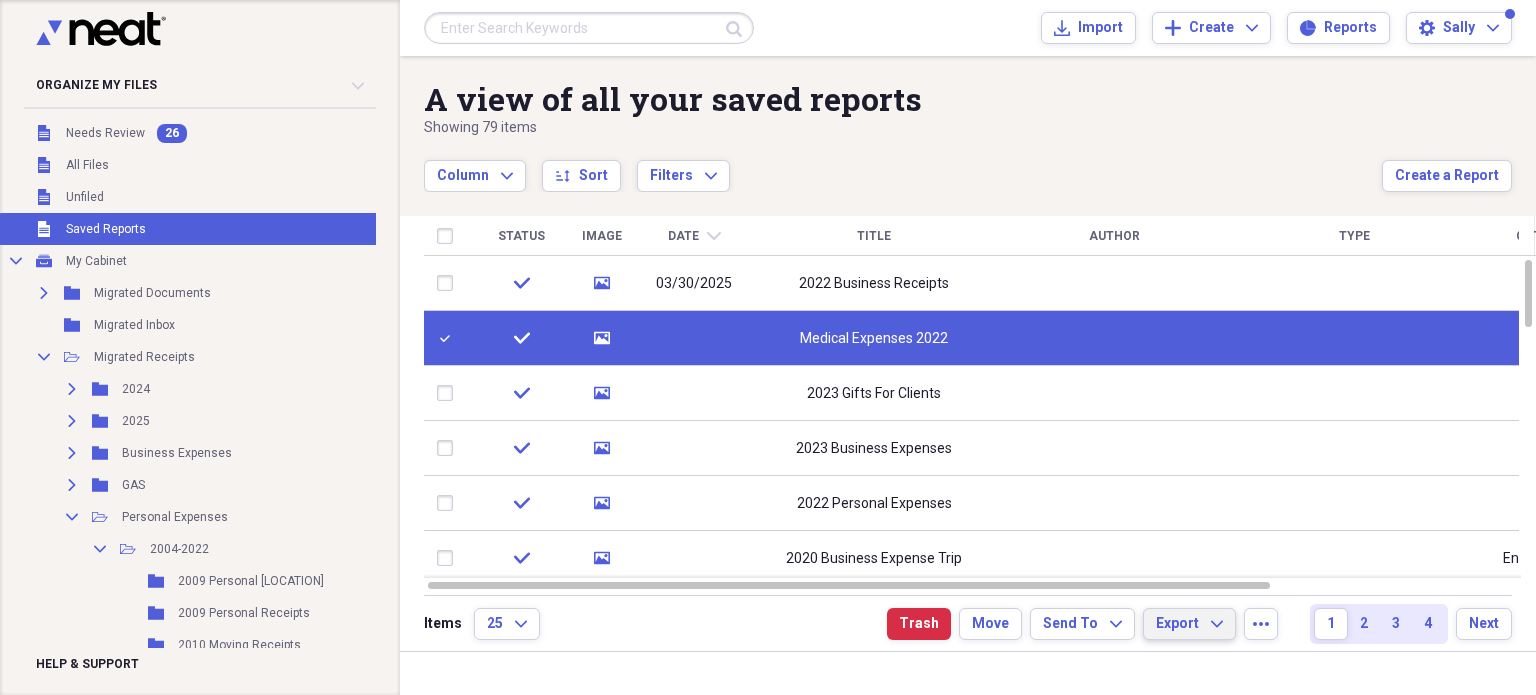 click on "Export Expand" at bounding box center (1189, 624) 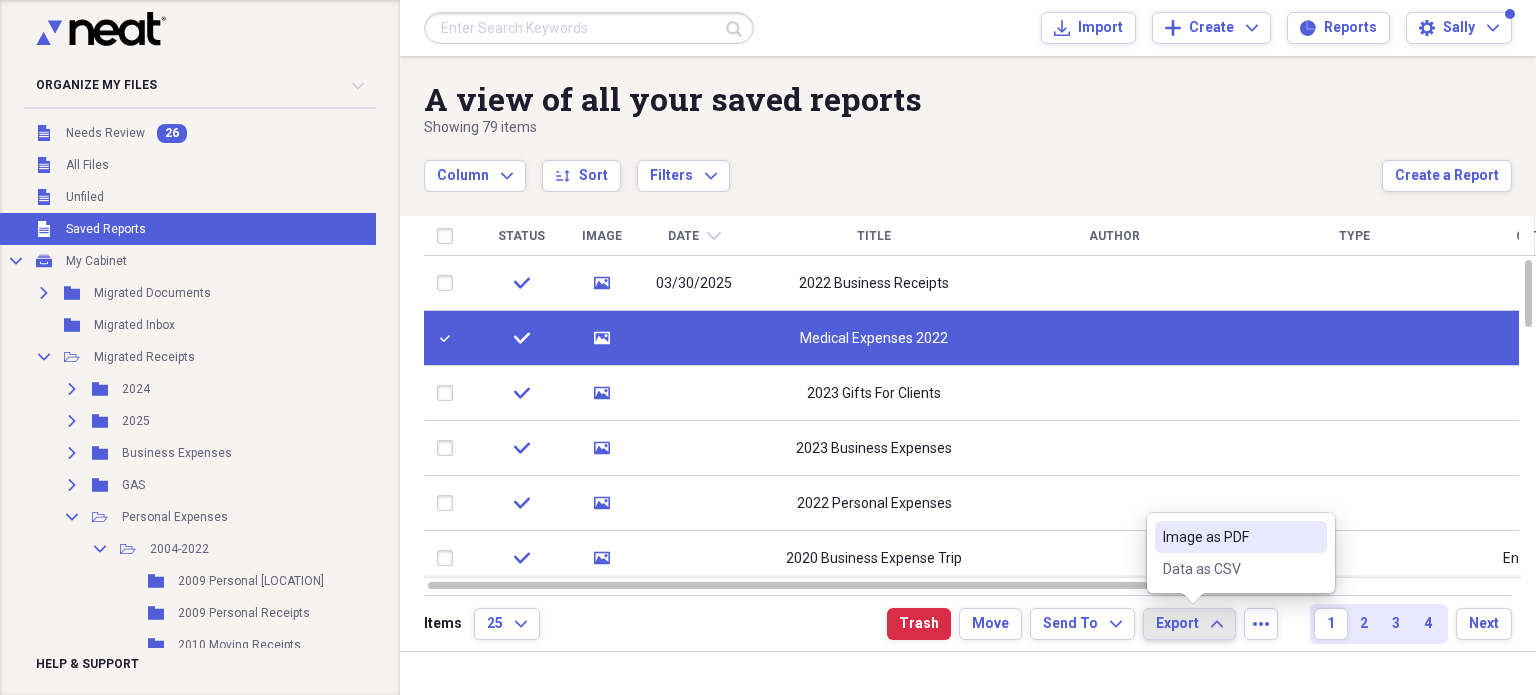 click on "Image as PDF" at bounding box center [1229, 537] 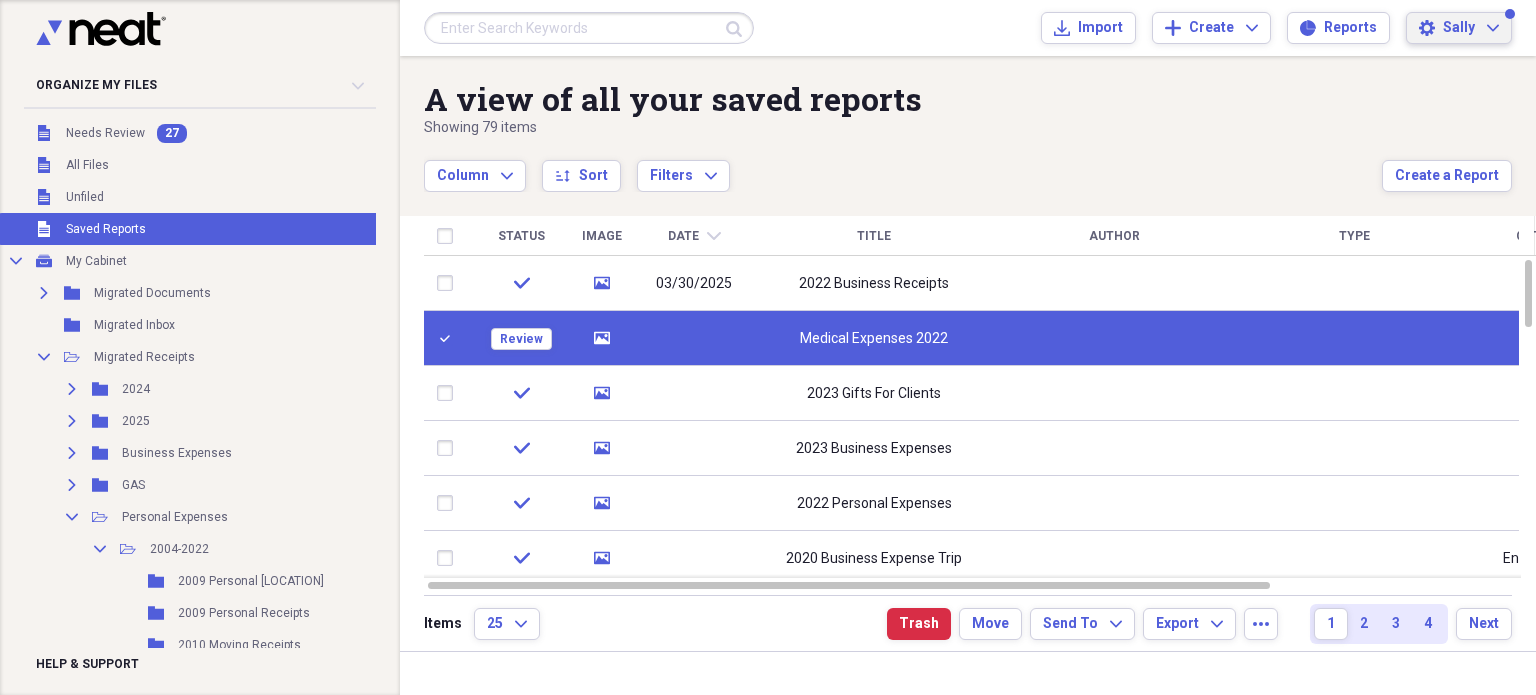click on "[FIRST] Expand" at bounding box center [1471, 28] 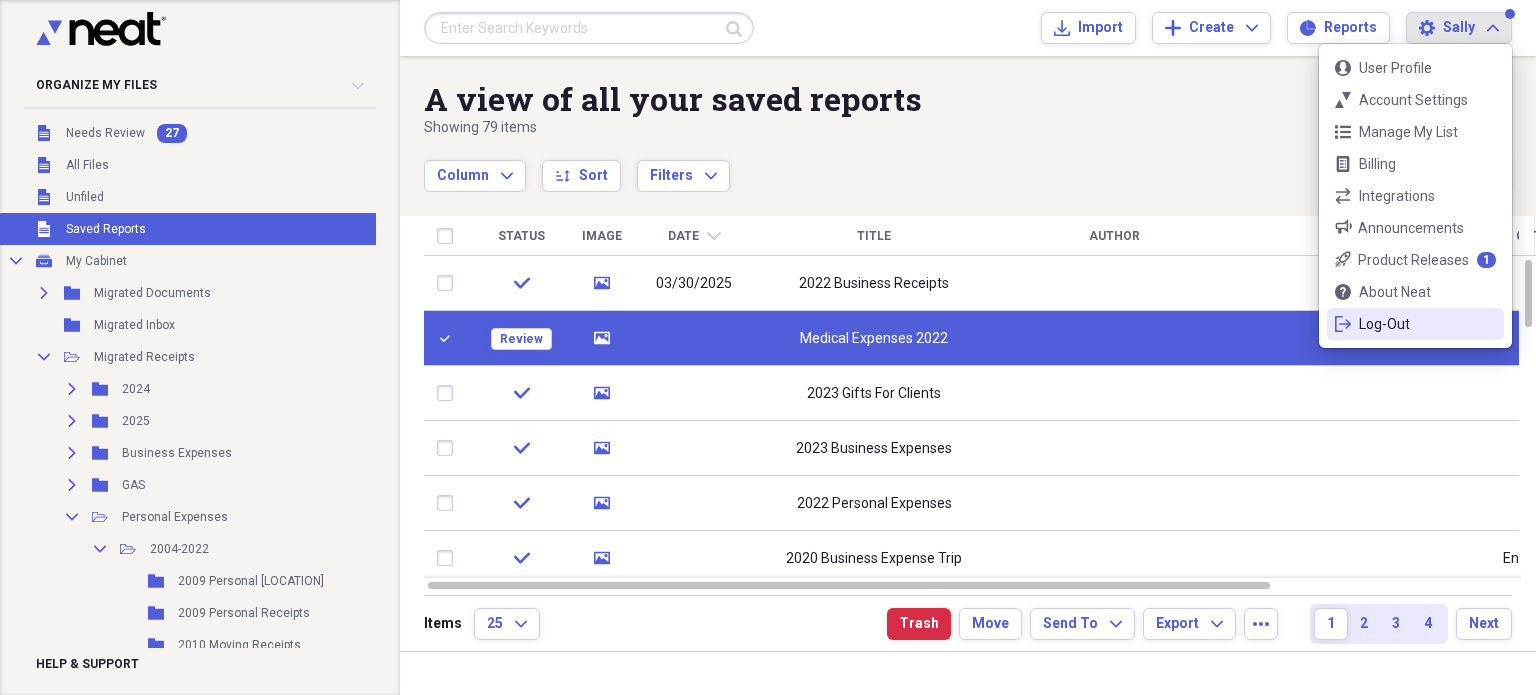 click on "Log-Out" at bounding box center (1415, 324) 